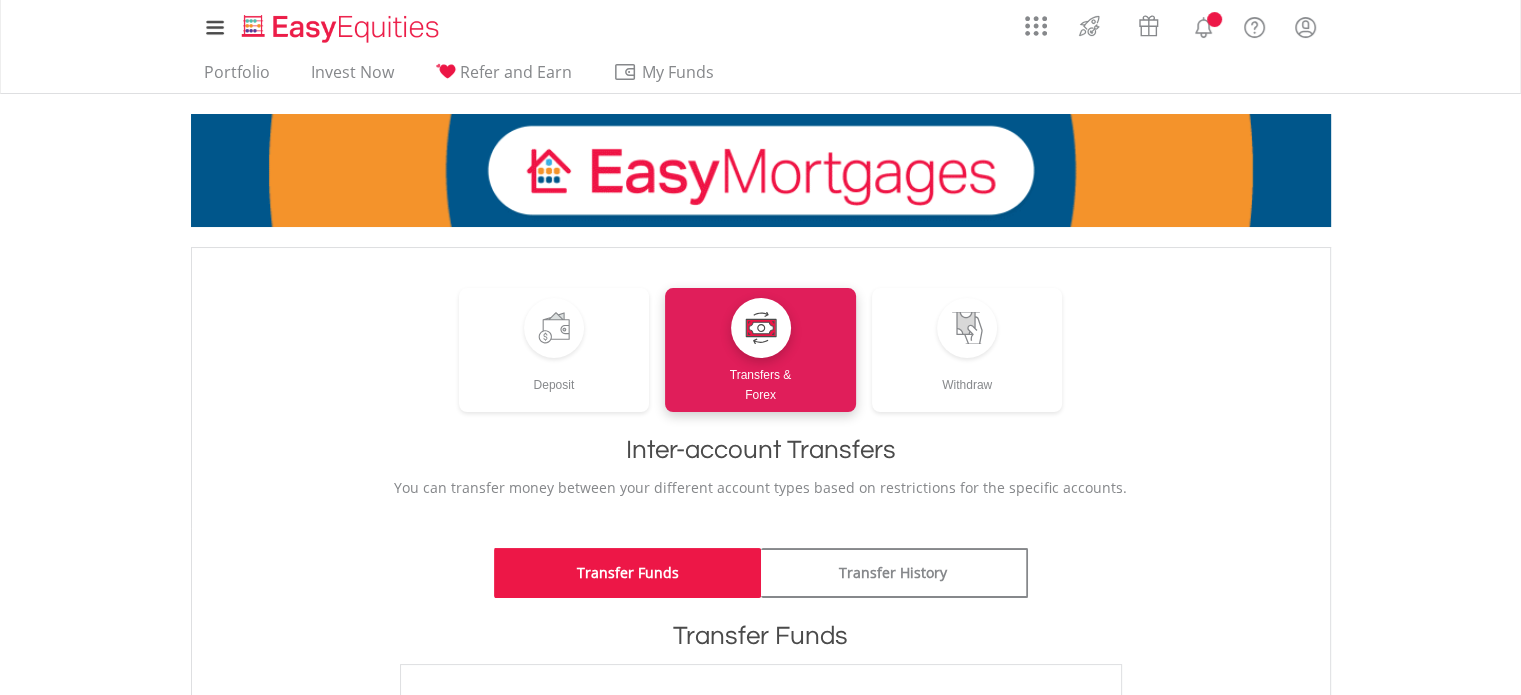 scroll, scrollTop: 300, scrollLeft: 0, axis: vertical 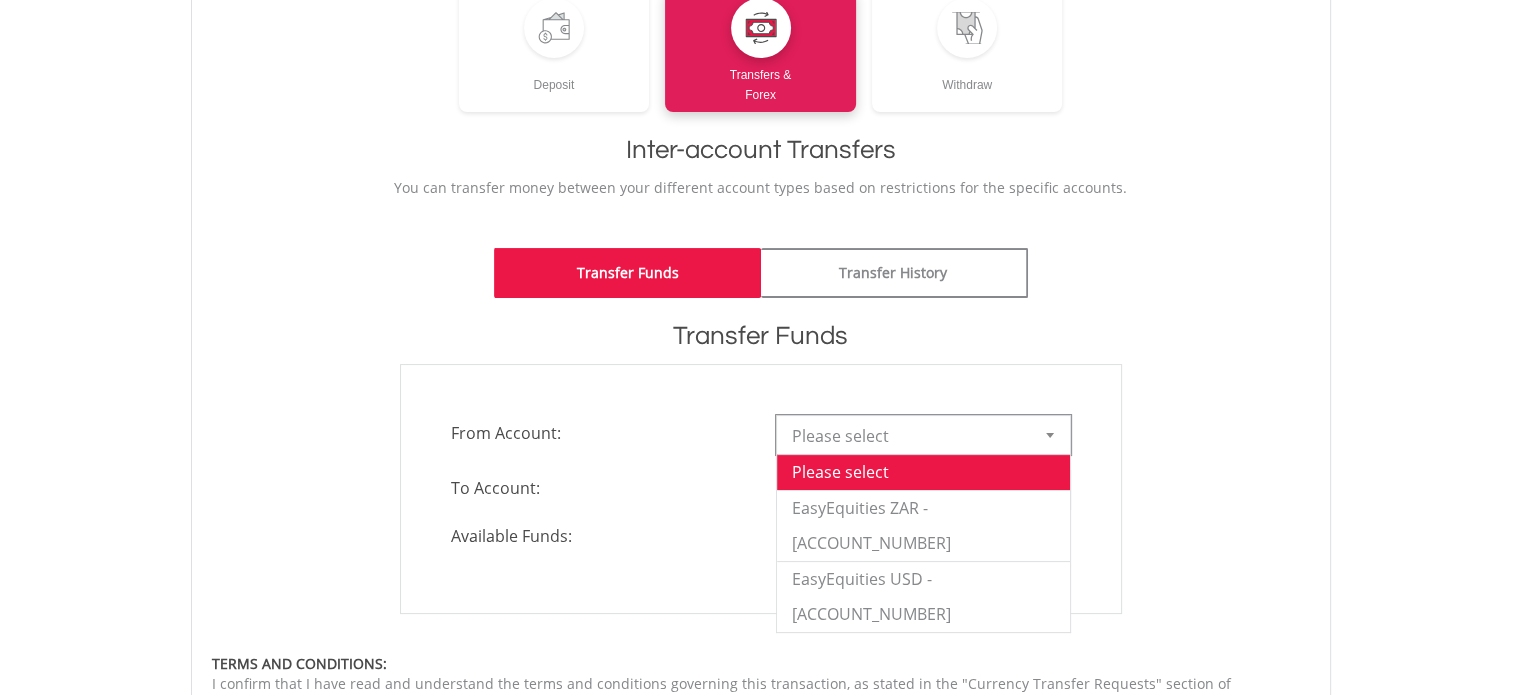 click at bounding box center (1050, 435) 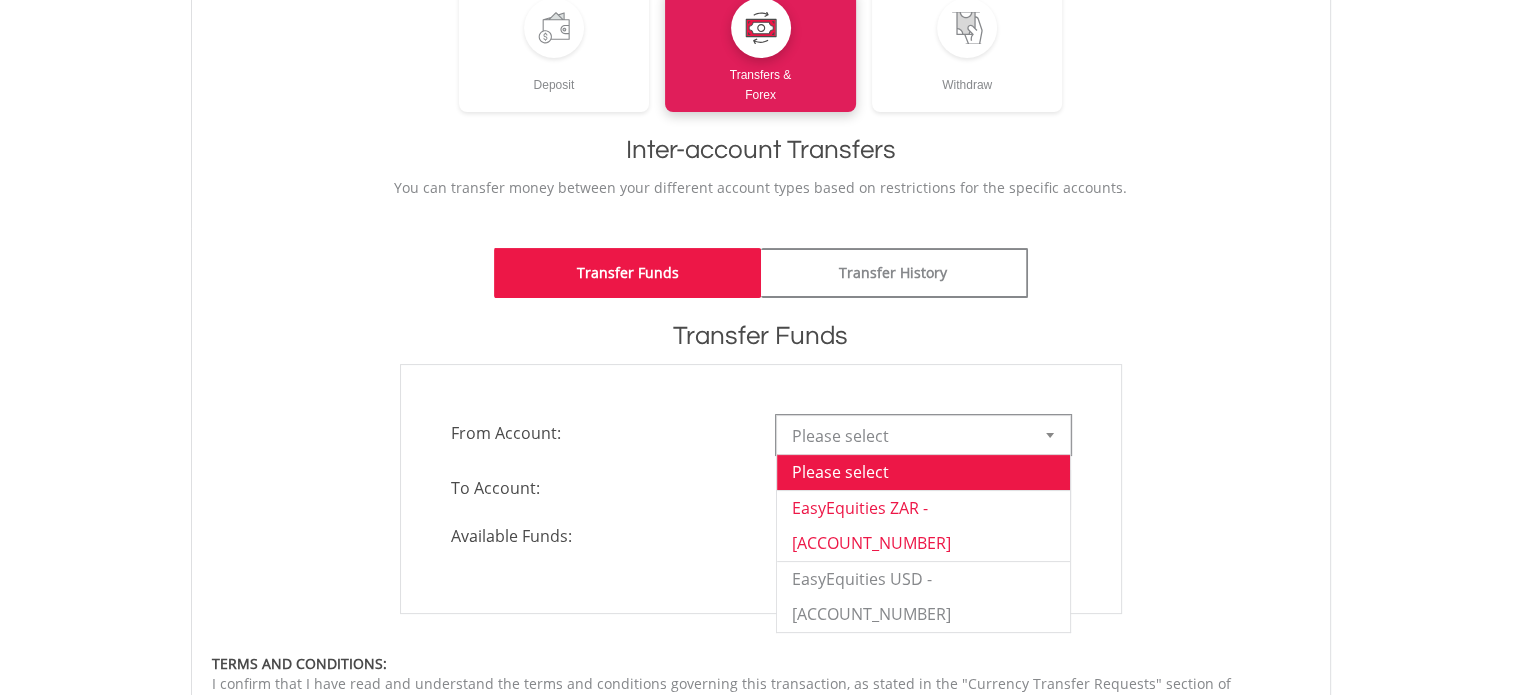 click on "EasyEquities ZAR - 12828179" at bounding box center (923, 525) 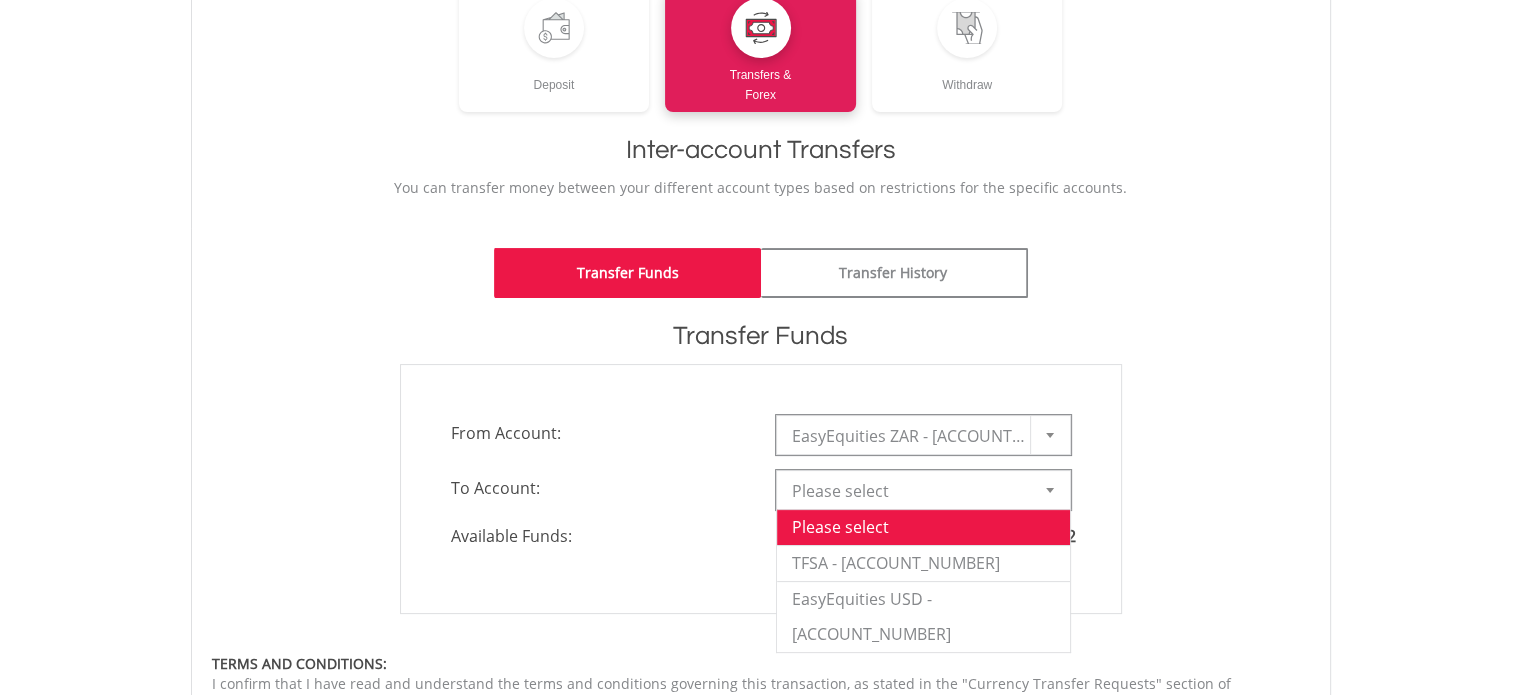 click at bounding box center (1050, 490) 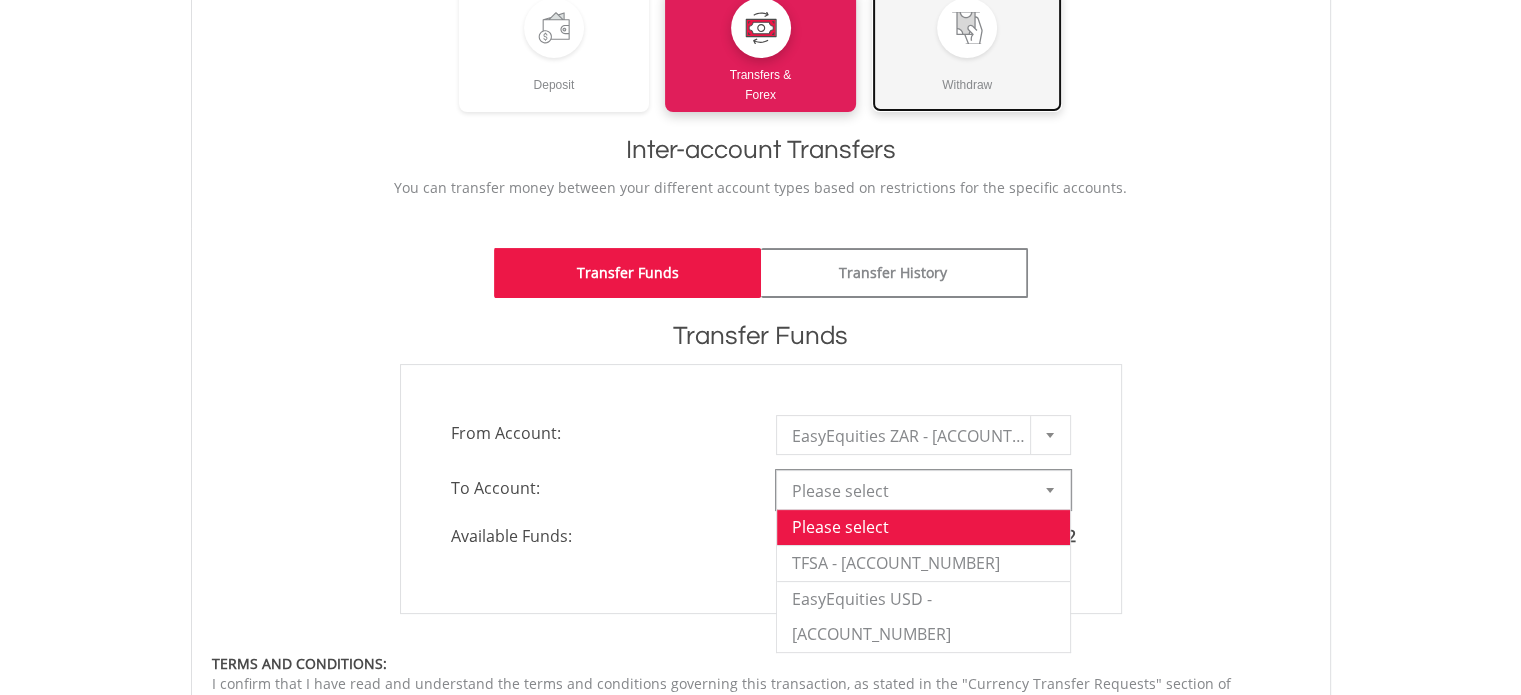 click at bounding box center (967, 28) 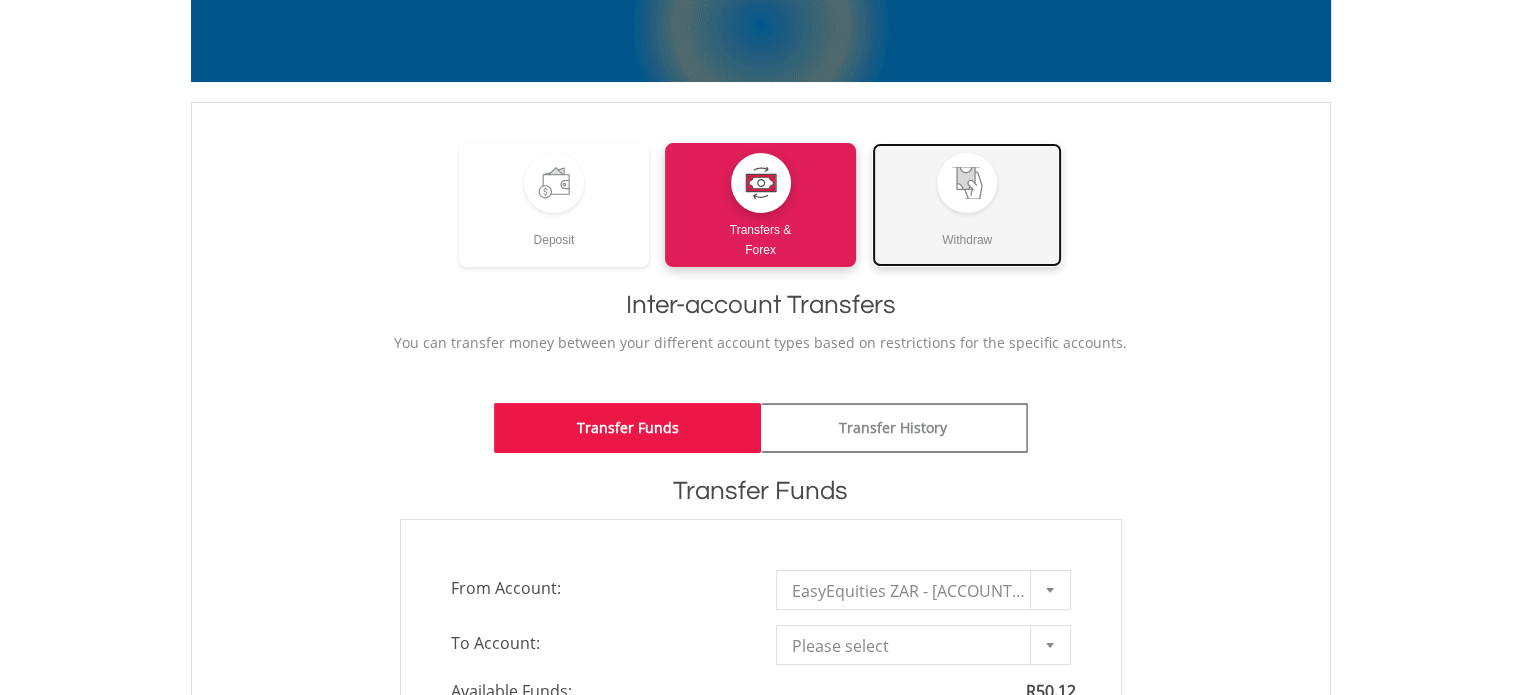 scroll, scrollTop: 0, scrollLeft: 0, axis: both 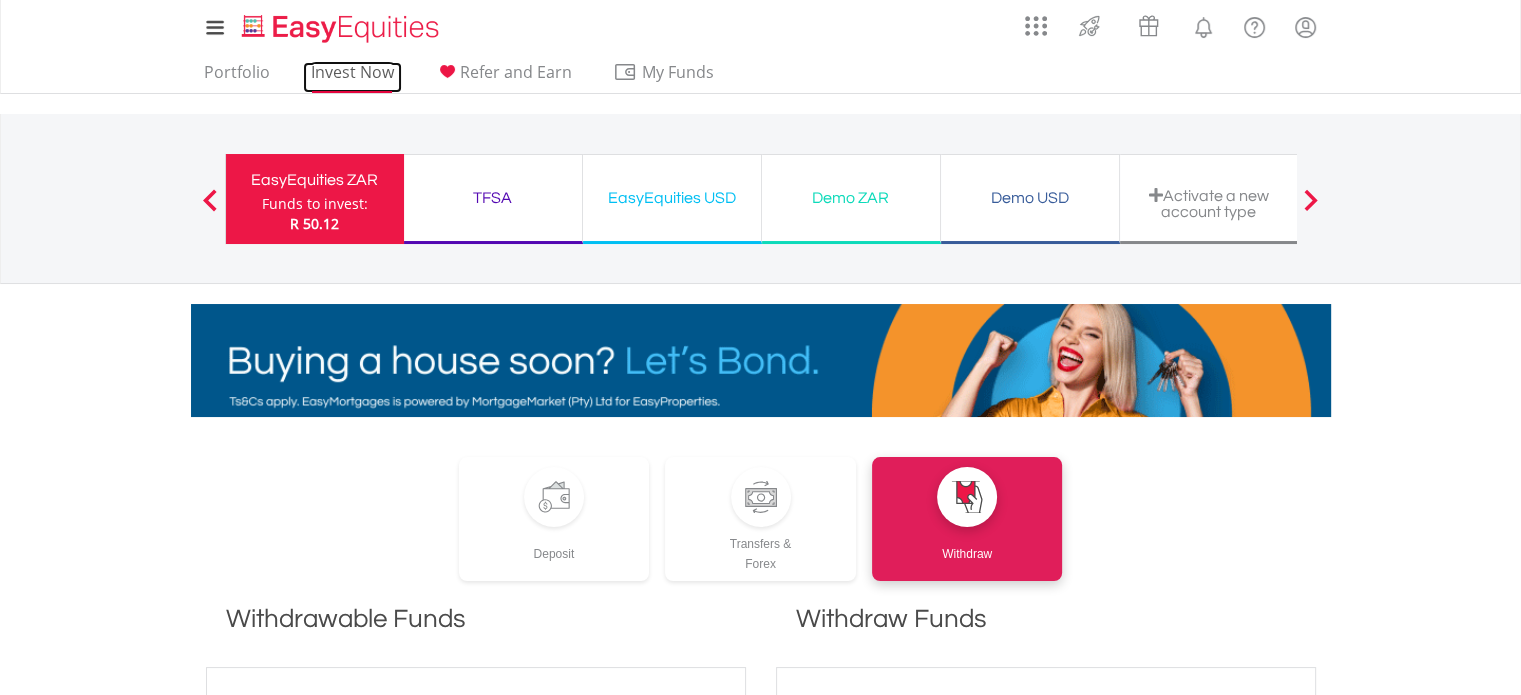click on "Invest Now" at bounding box center (352, 77) 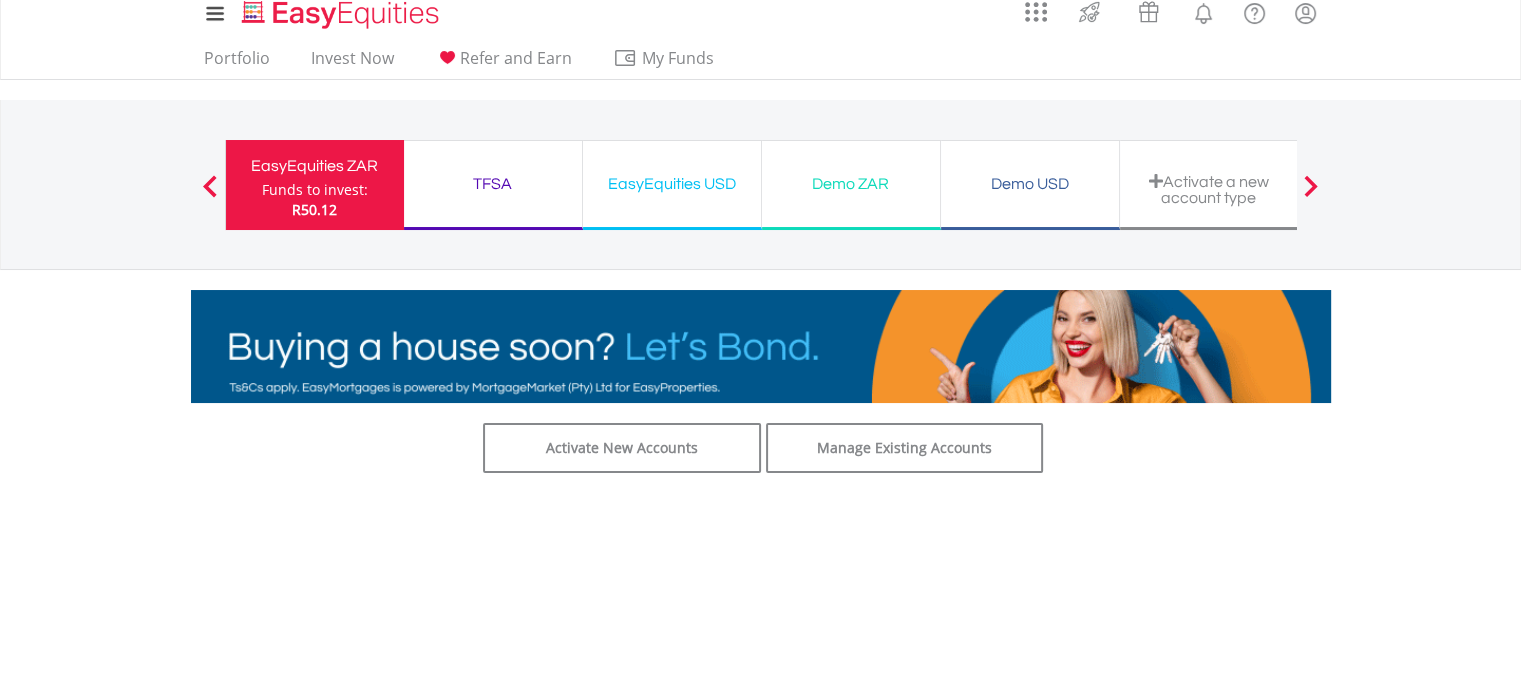 scroll, scrollTop: 0, scrollLeft: 0, axis: both 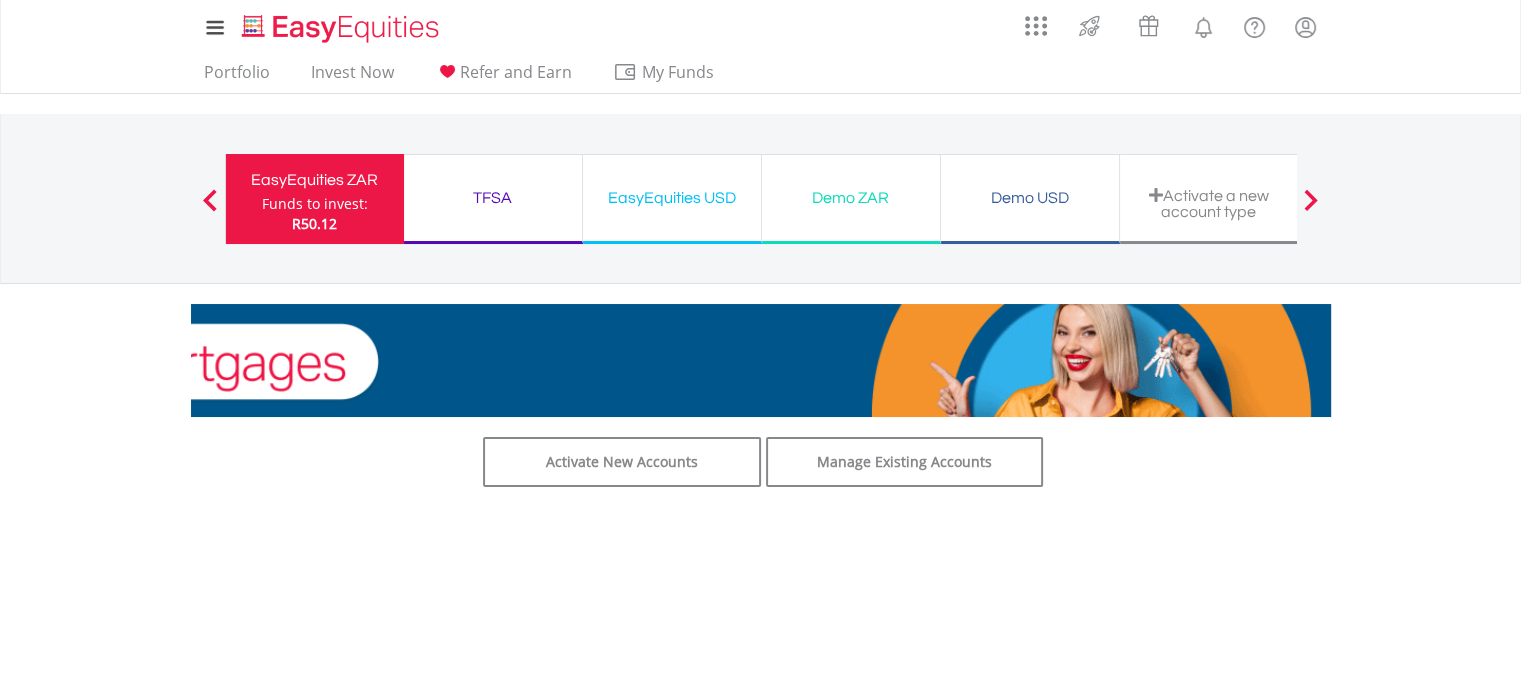 click on "EasyEquities ZAR" at bounding box center (315, 180) 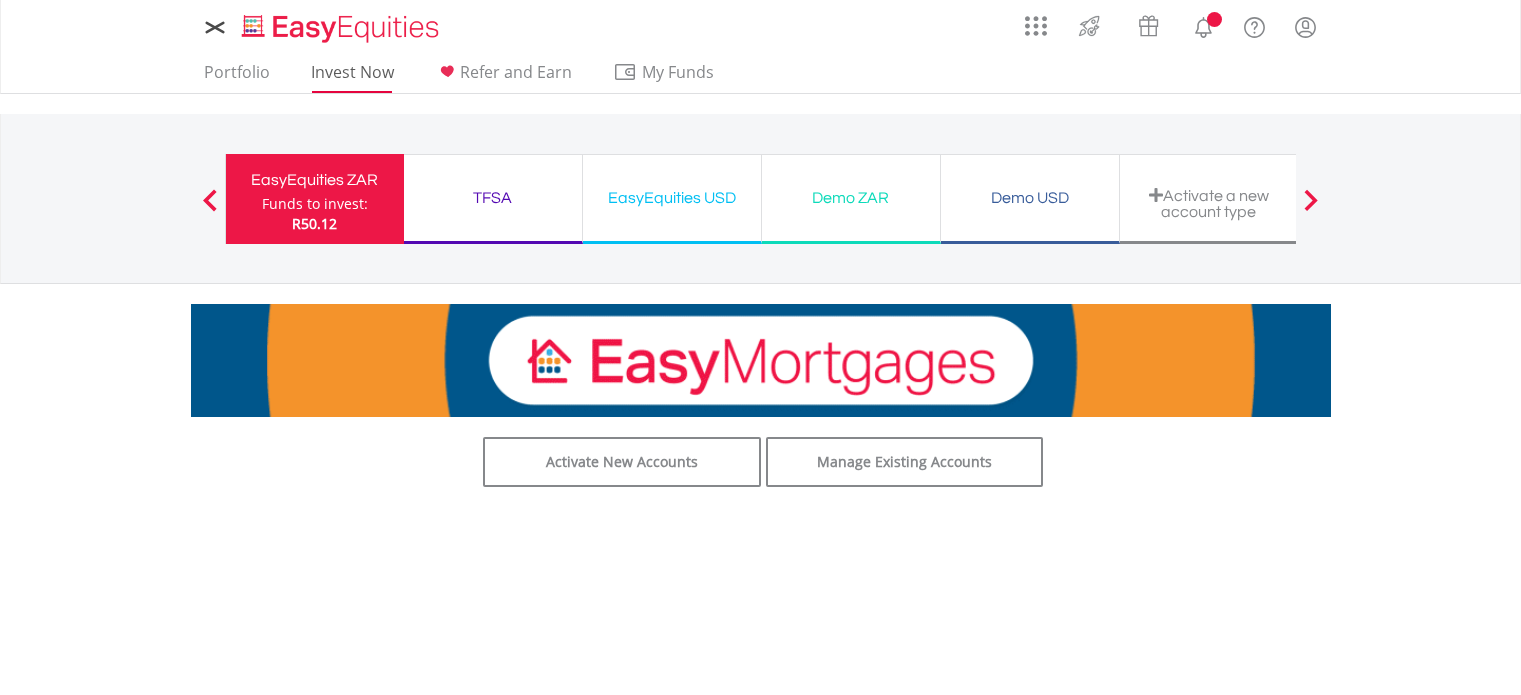 scroll, scrollTop: 0, scrollLeft: 0, axis: both 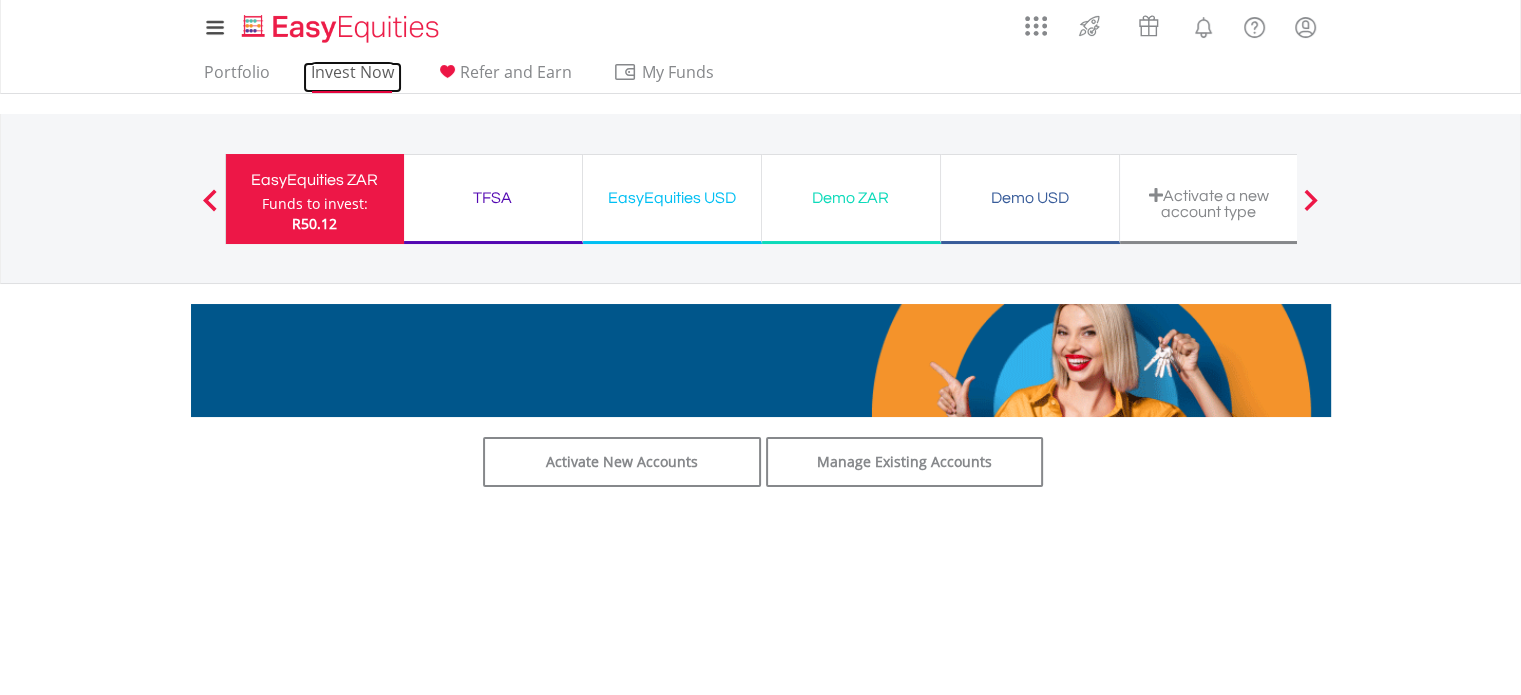 click on "Invest Now" at bounding box center [352, 77] 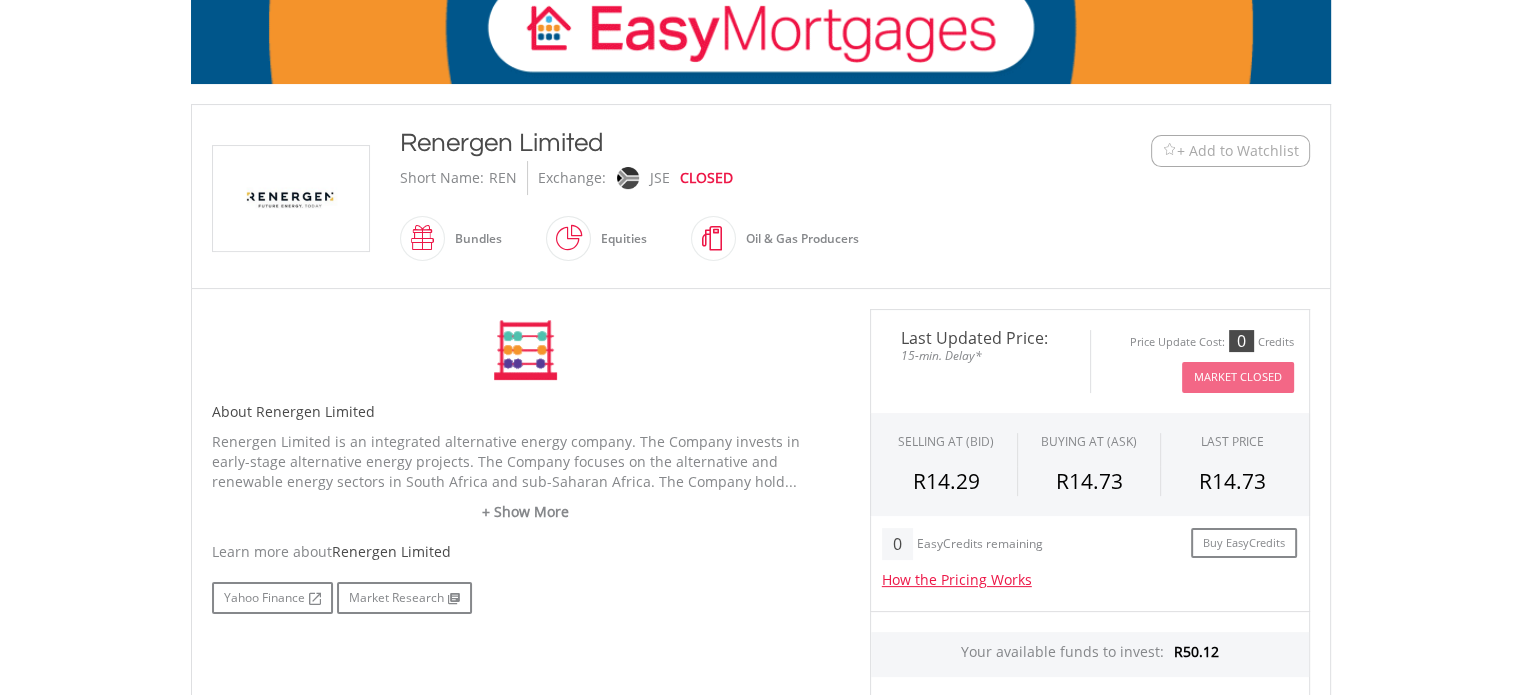 scroll, scrollTop: 400, scrollLeft: 0, axis: vertical 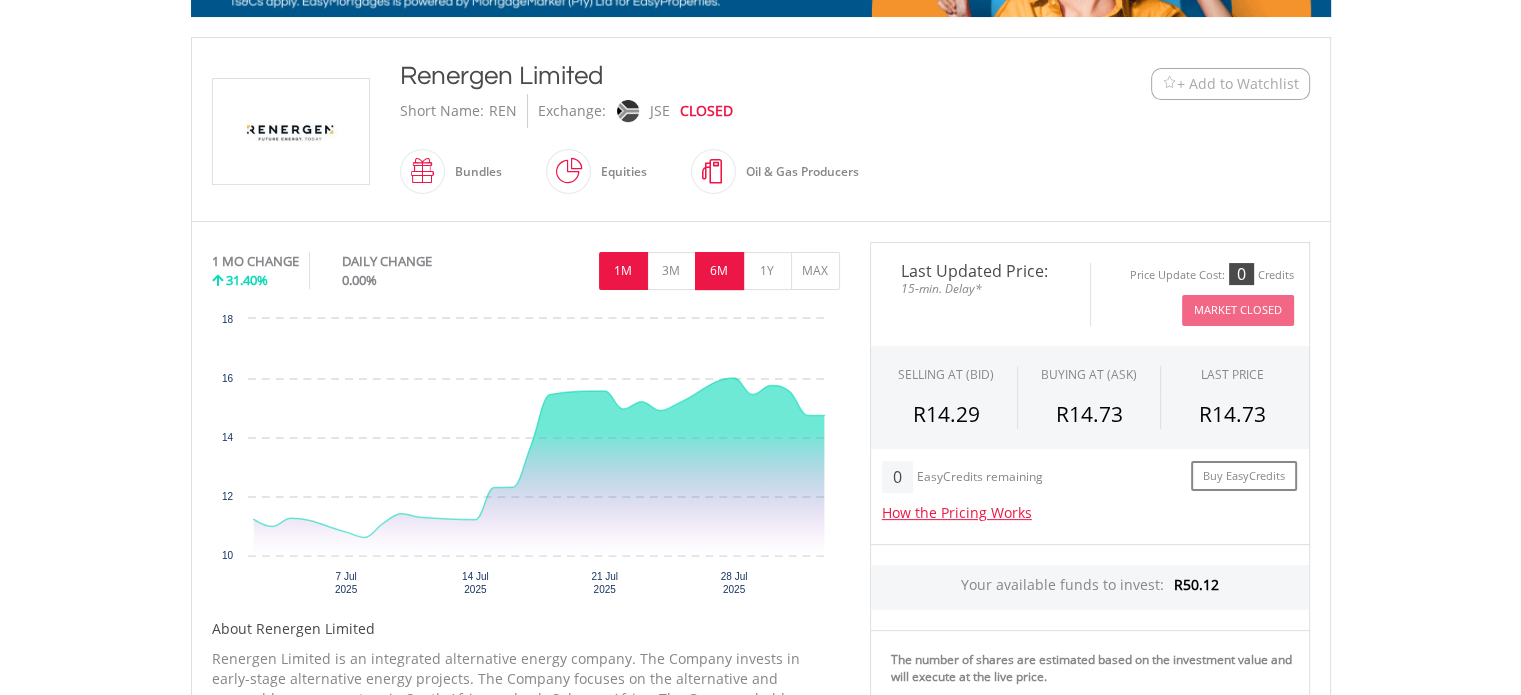 click on "6M" at bounding box center [719, 271] 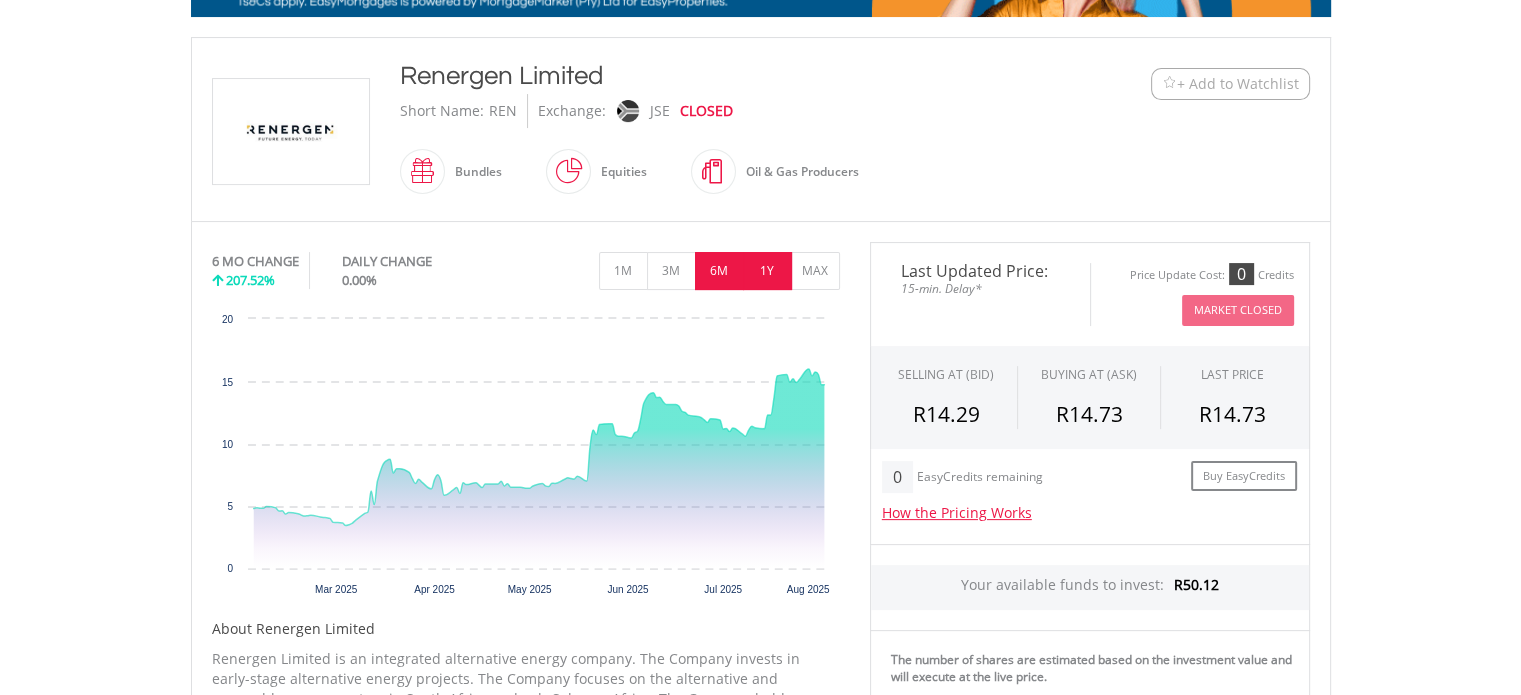 click on "1Y" at bounding box center [767, 271] 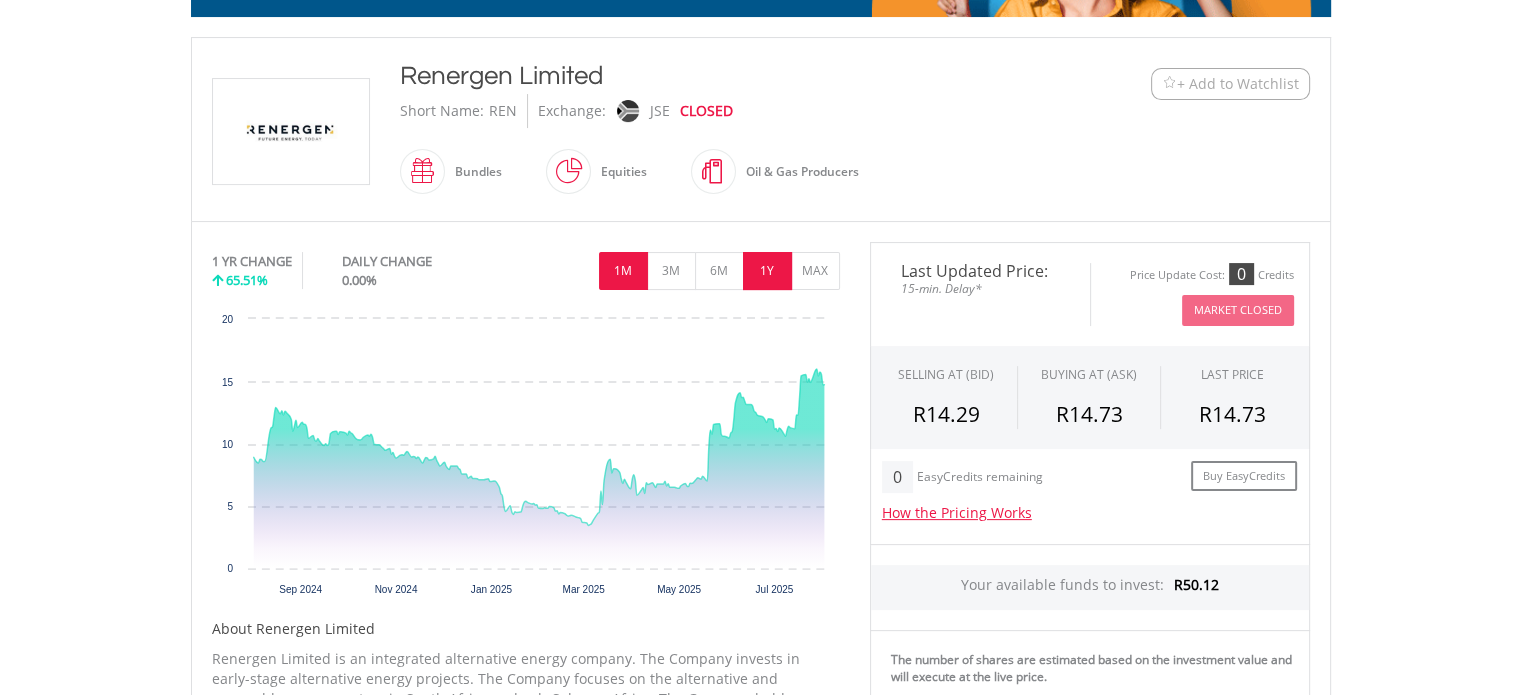 click on "1M" at bounding box center [623, 271] 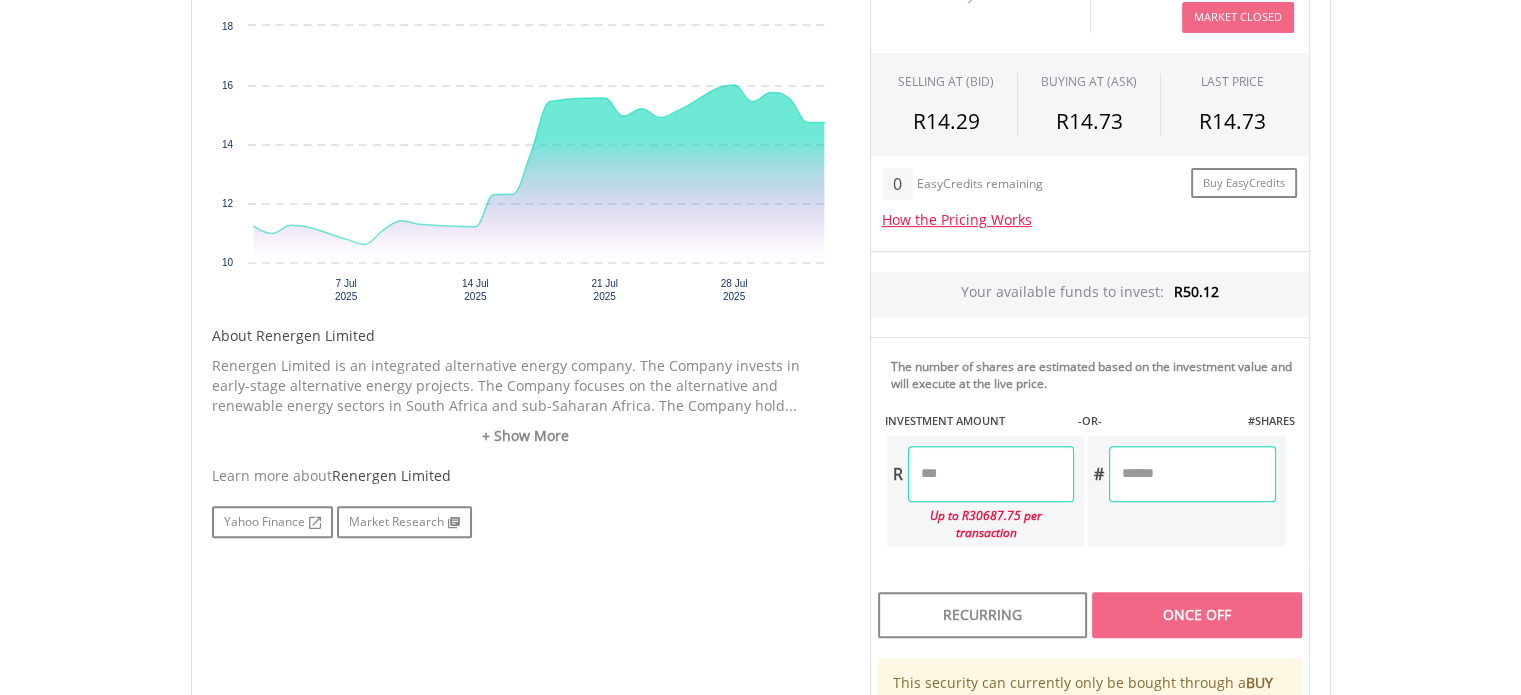 scroll, scrollTop: 700, scrollLeft: 0, axis: vertical 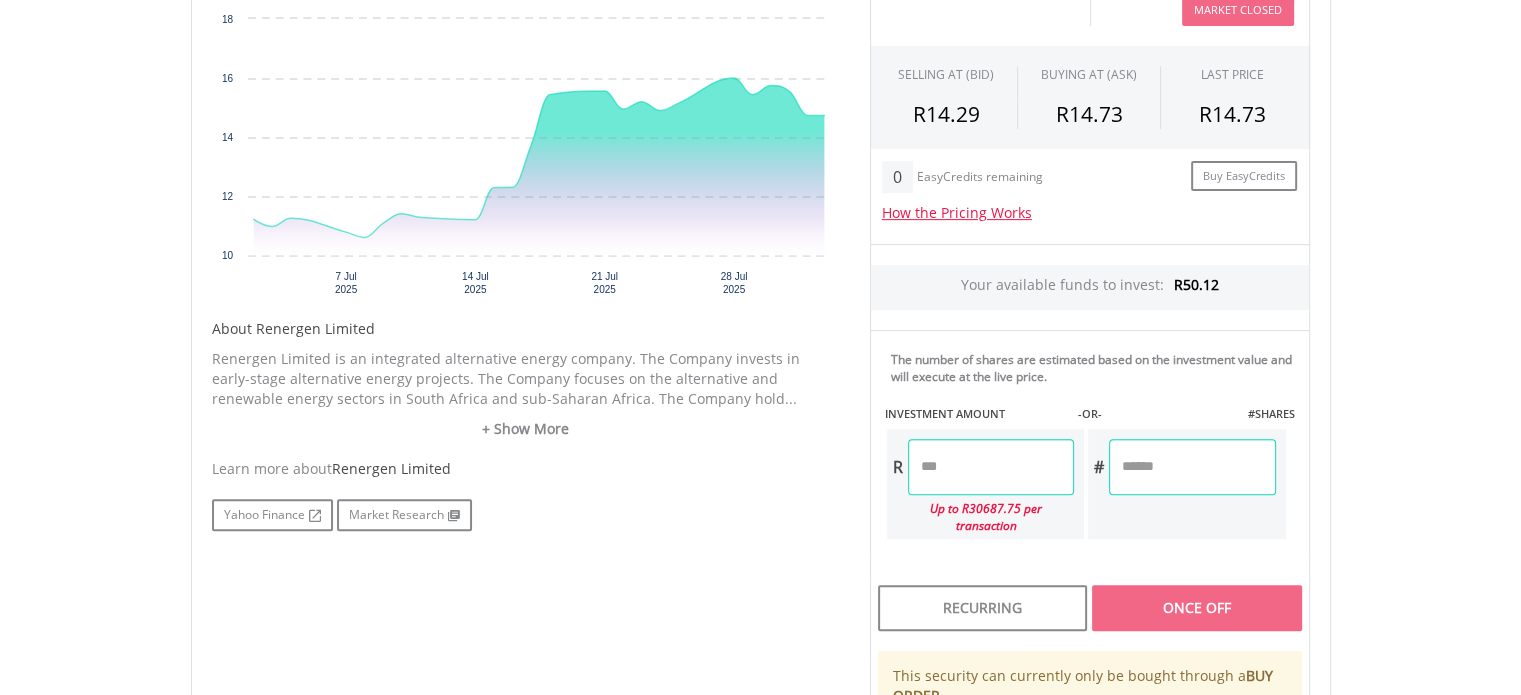 click at bounding box center (991, 467) 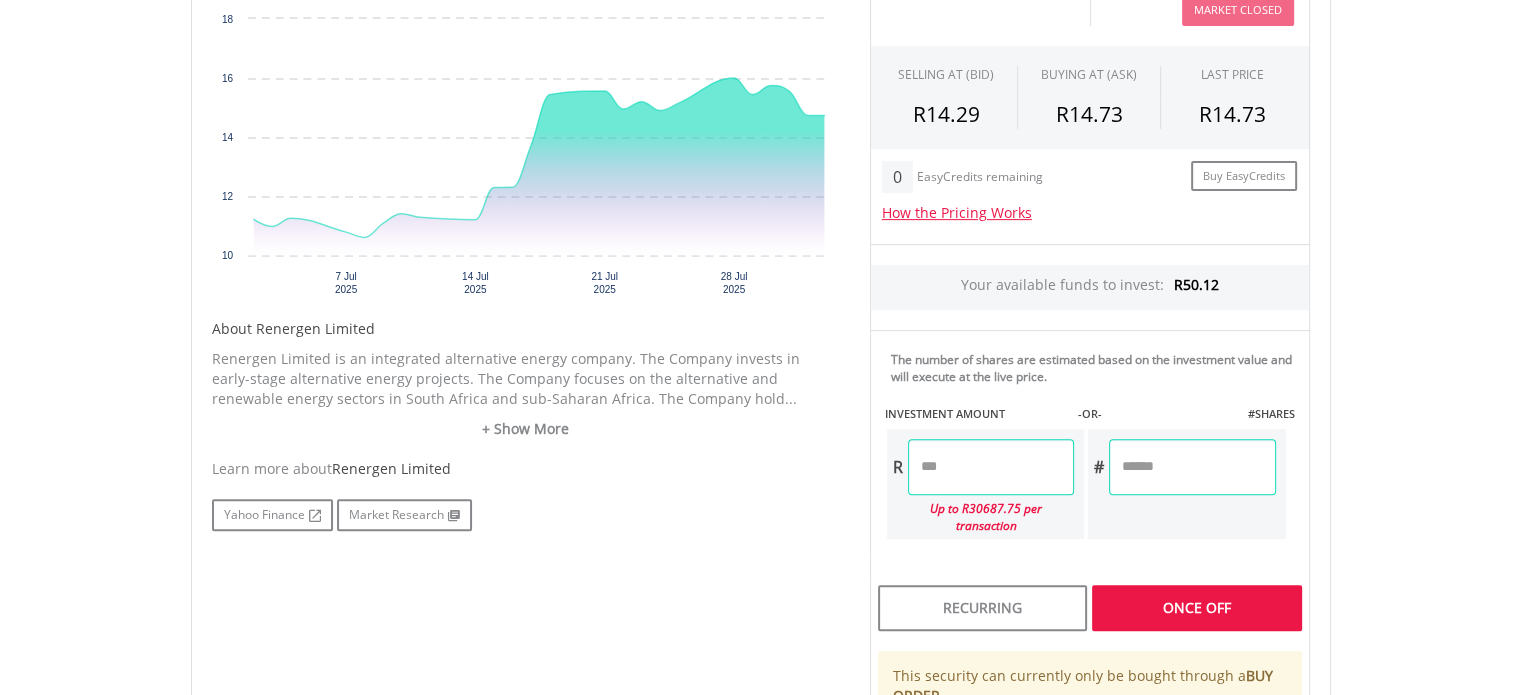type on "*****" 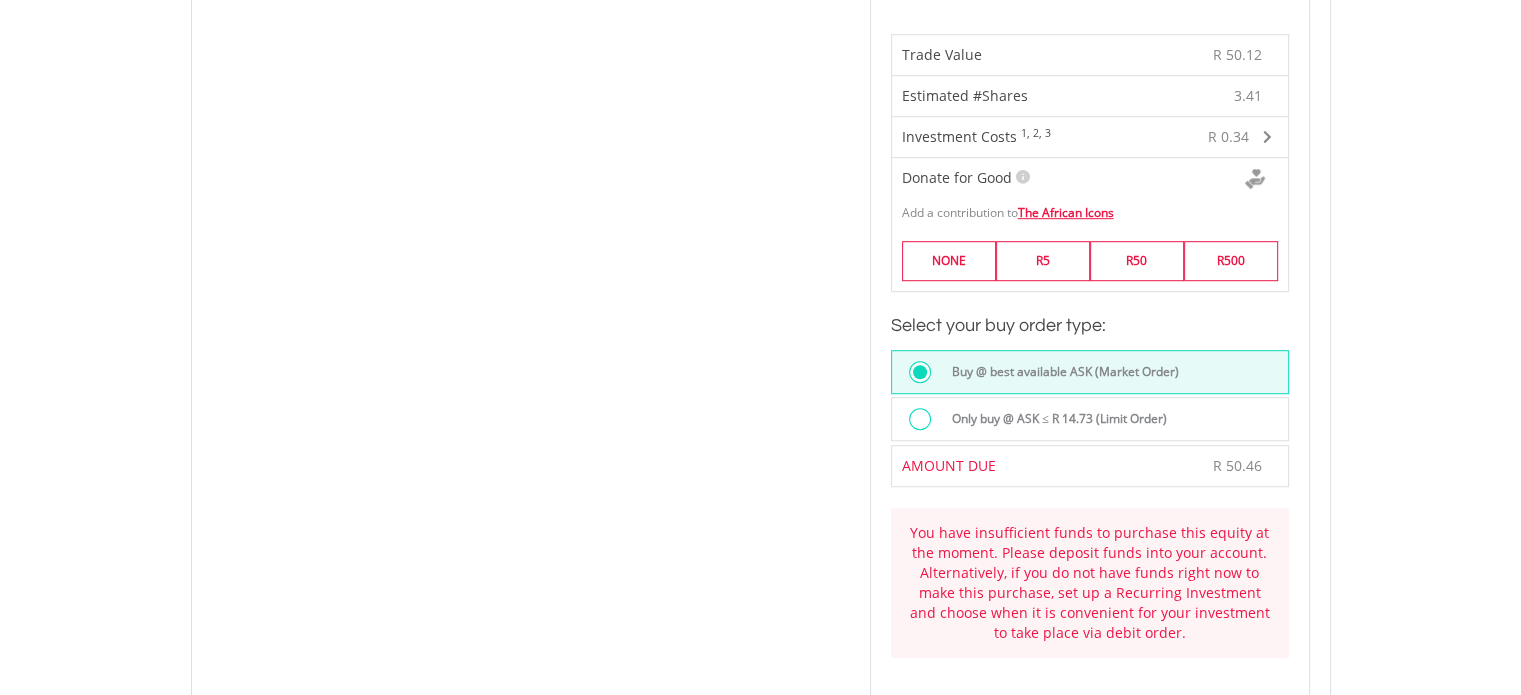 scroll, scrollTop: 1300, scrollLeft: 0, axis: vertical 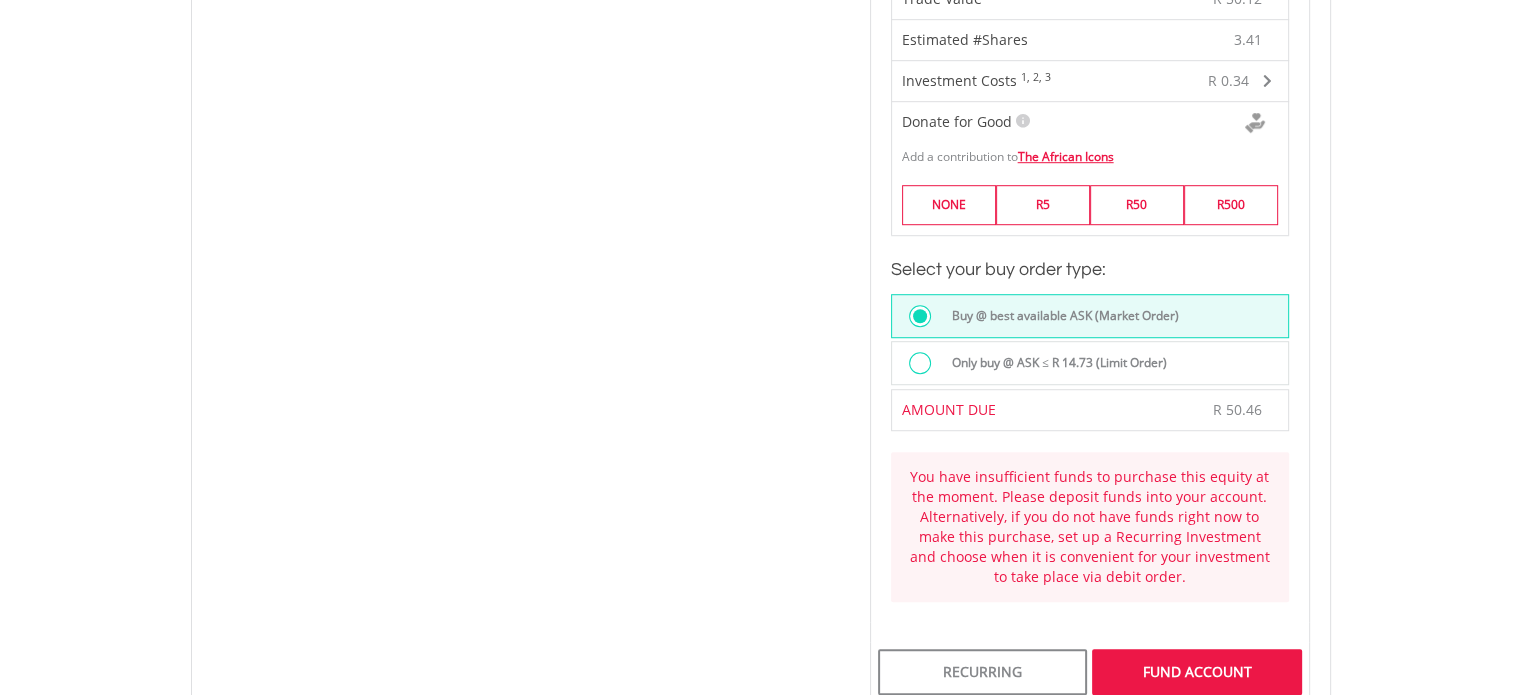 click on "FUND ACCOUNT" at bounding box center (1196, 672) 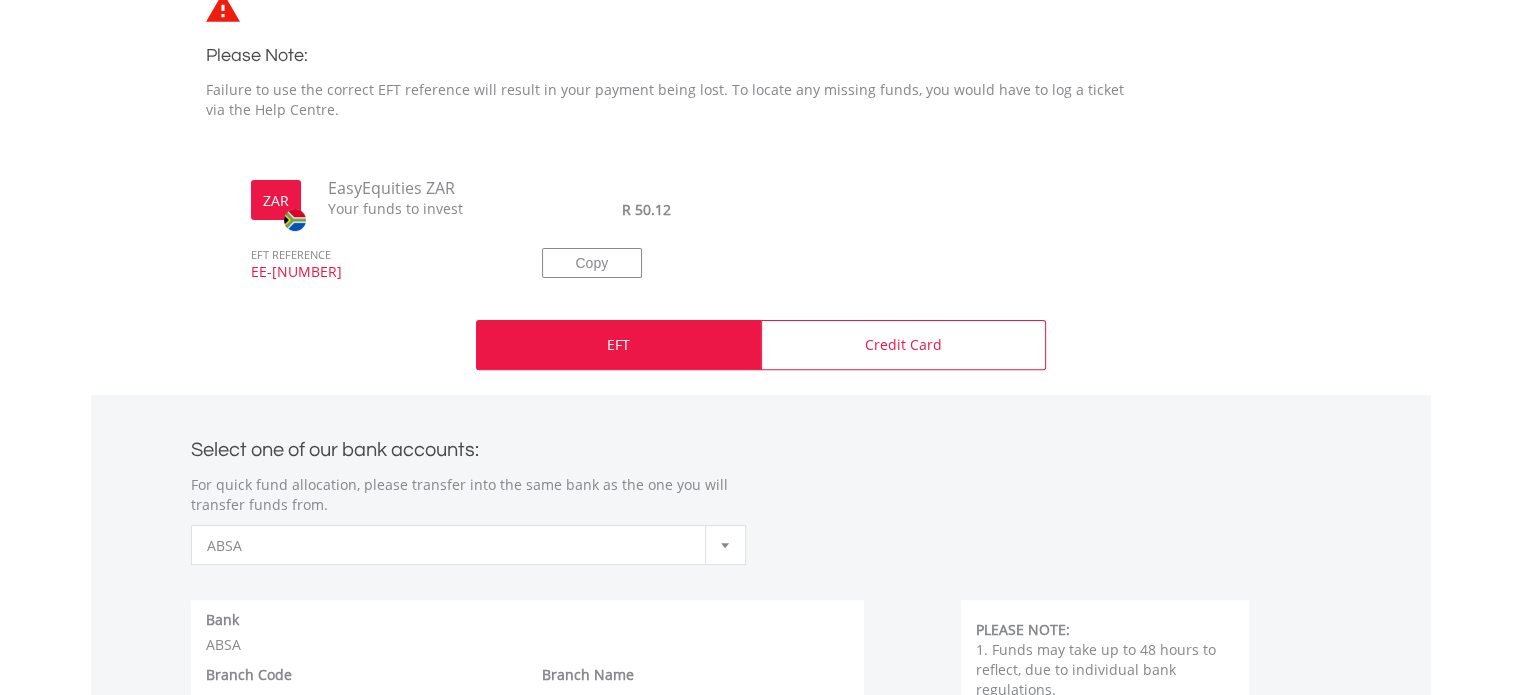 scroll, scrollTop: 800, scrollLeft: 0, axis: vertical 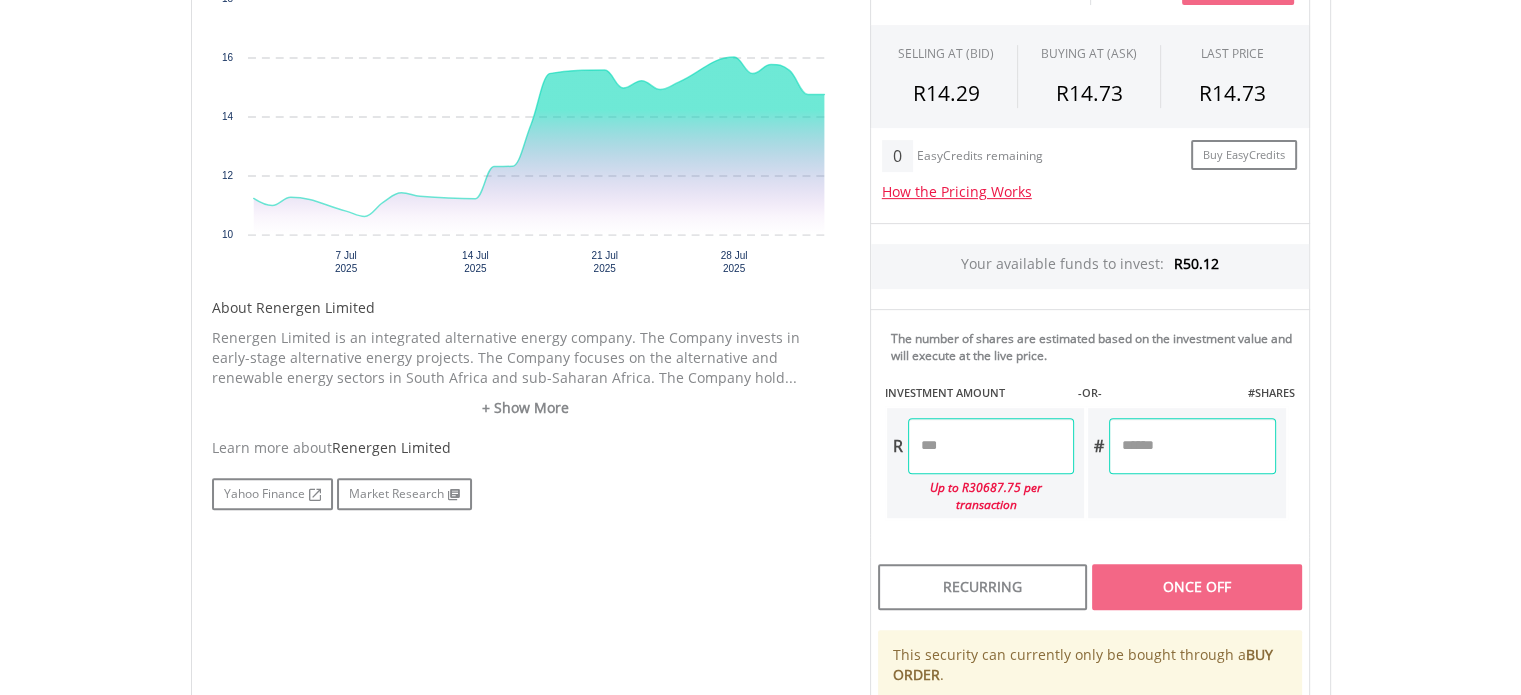 click on "Once Off" at bounding box center [1196, 587] 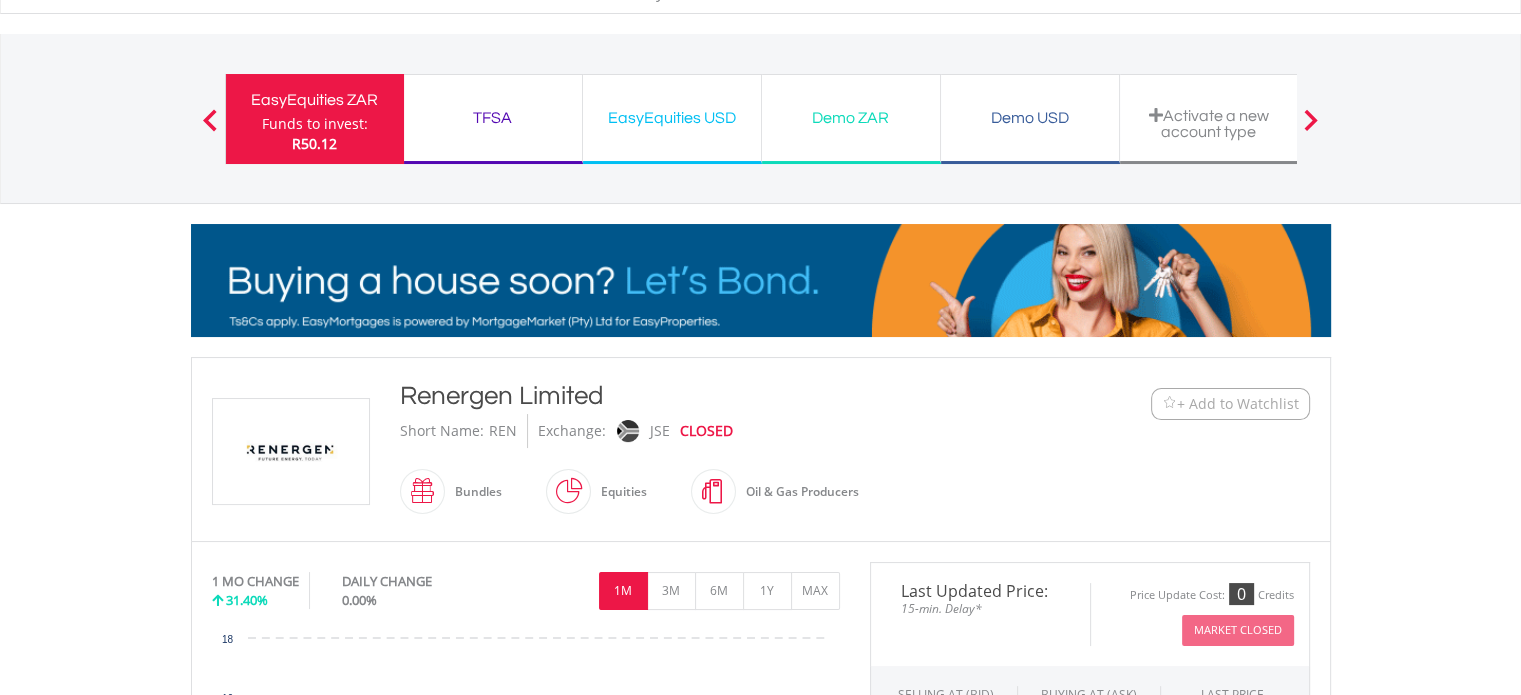 scroll, scrollTop: 0, scrollLeft: 0, axis: both 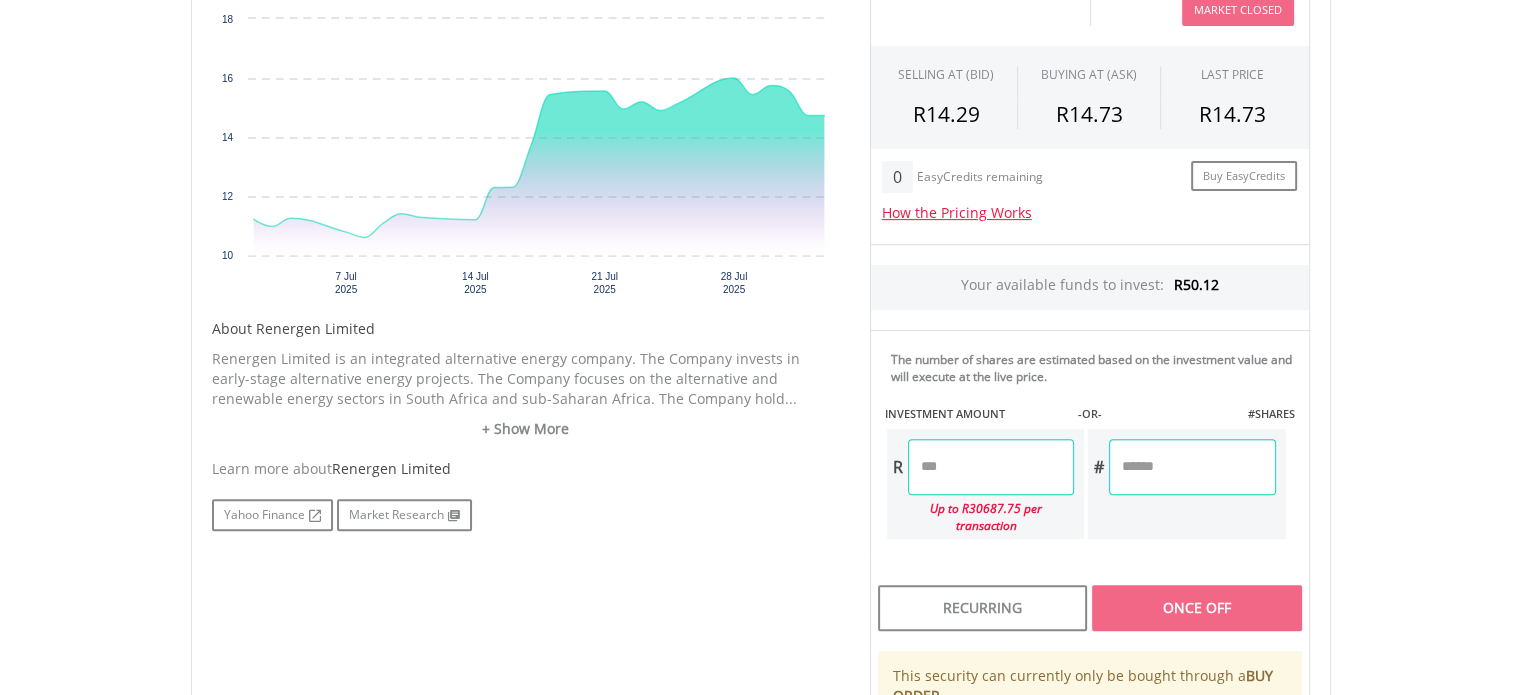 click at bounding box center [991, 467] 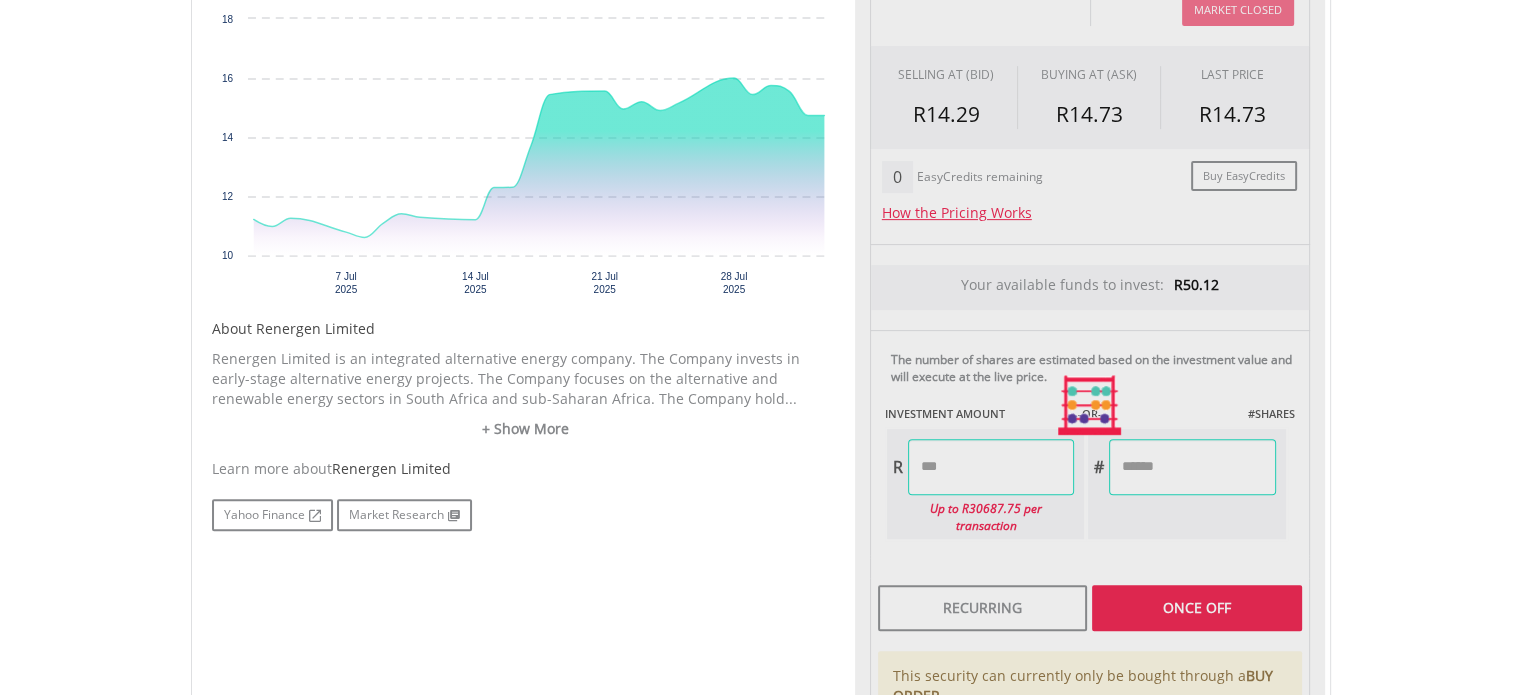 click on "Last Updated Price:
15-min. Delay*
Price Update Cost:
0
Credits
Market Closed
SELLING AT (BID)
BUYING AT                     (ASK)
LAST PRICE
R14.29
R14.73
R14.73
0
Buy EasyCredits" at bounding box center (1090, 406) 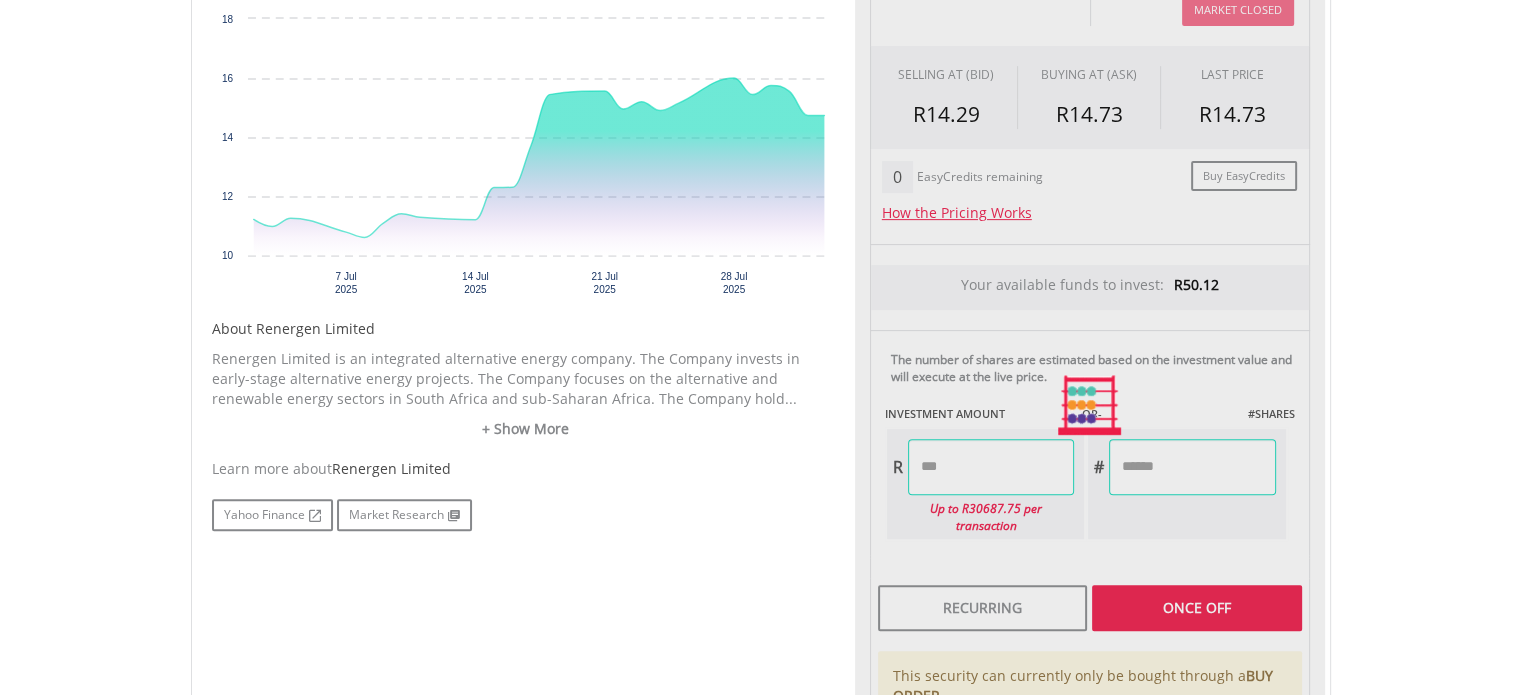type on "*****" 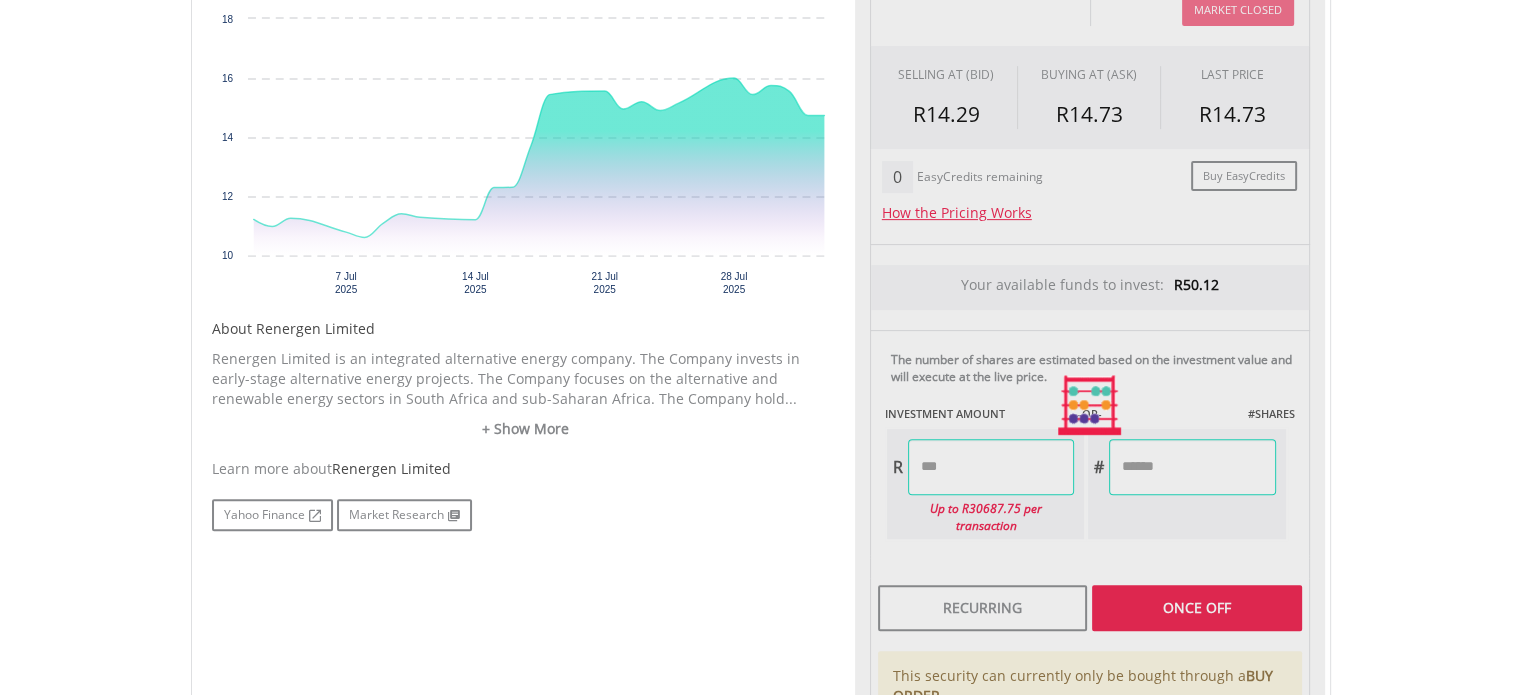 type on "******" 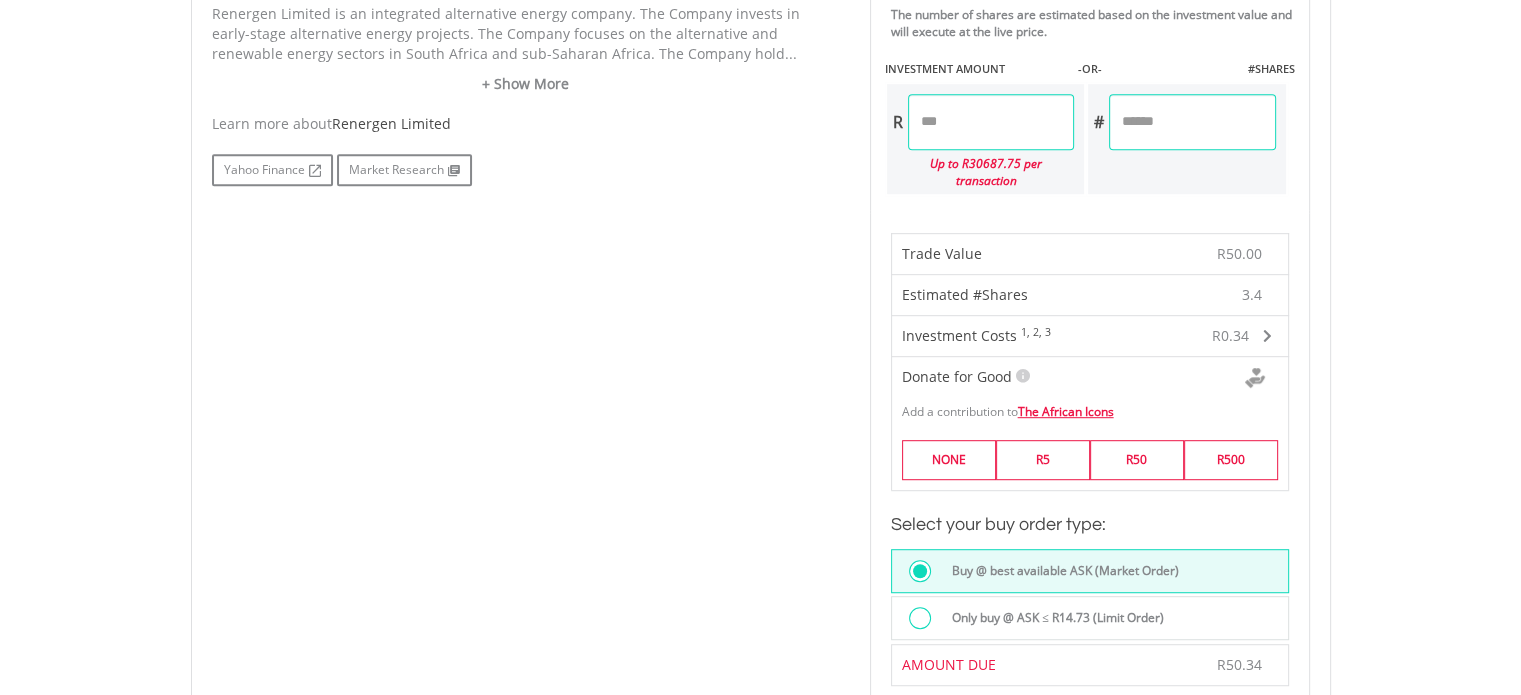 scroll, scrollTop: 1000, scrollLeft: 0, axis: vertical 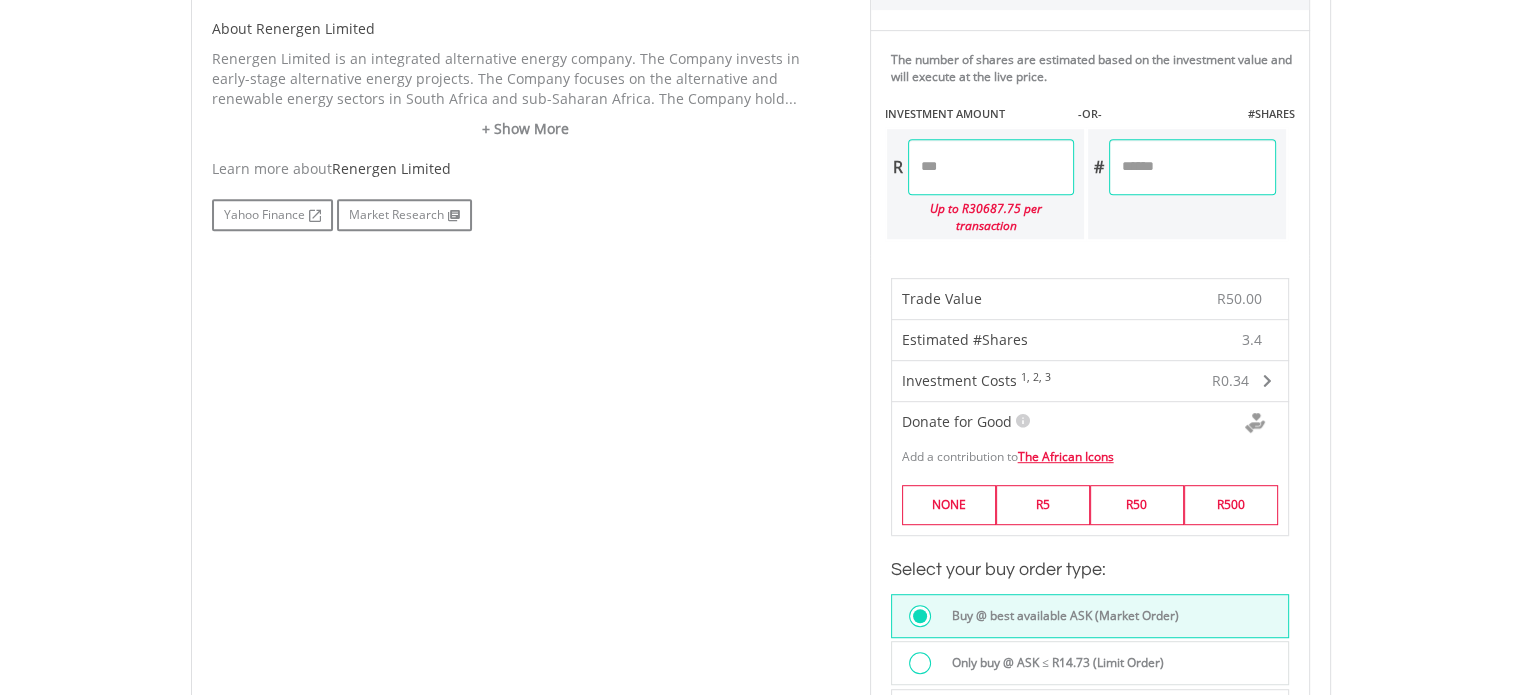 drag, startPoint x: 968, startPoint y: 164, endPoint x: 828, endPoint y: 163, distance: 140.00357 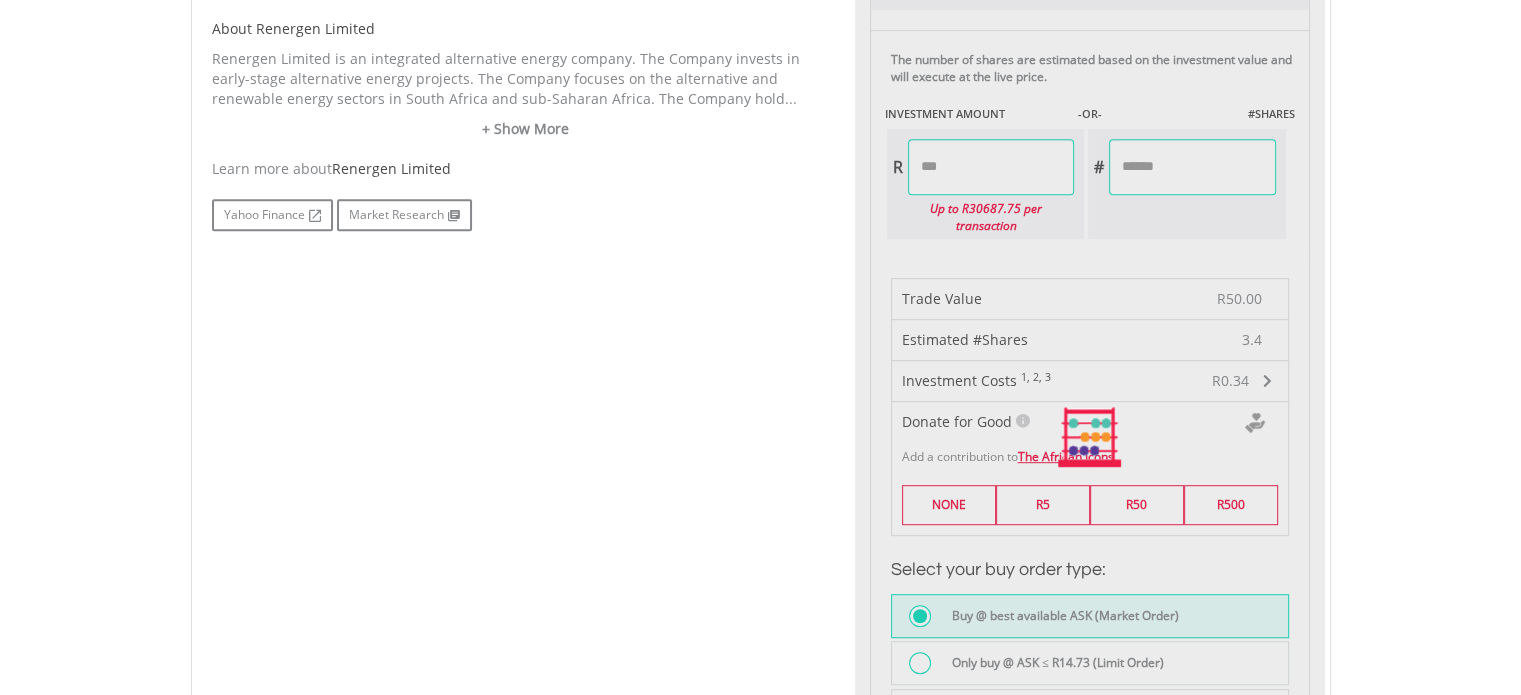 click on "My Investments
Invest Now
New Listings
Sell
My Recurring Investments
Pending Orders
Switch Unit Trusts
Vouchers
Buy a Voucher
Redeem a Voucher" at bounding box center (760, 394) 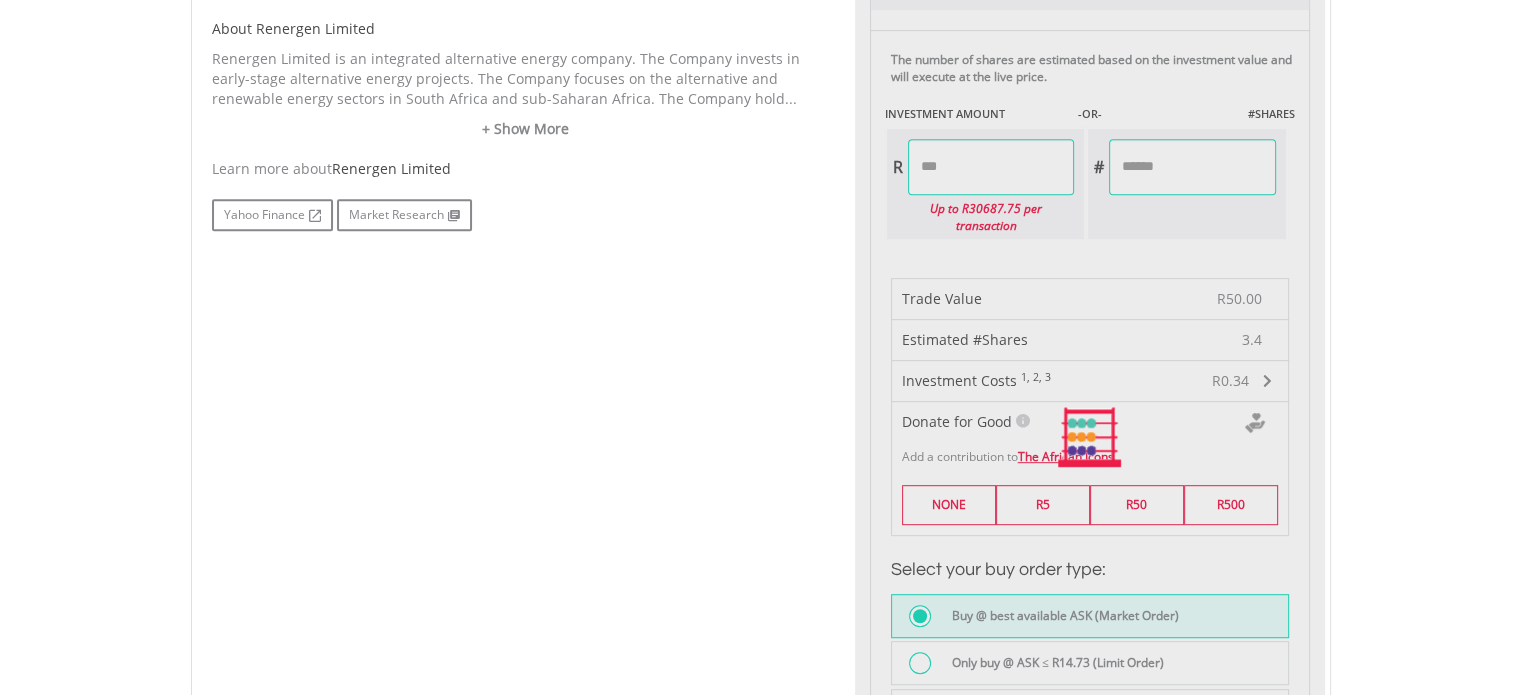 type on "*****" 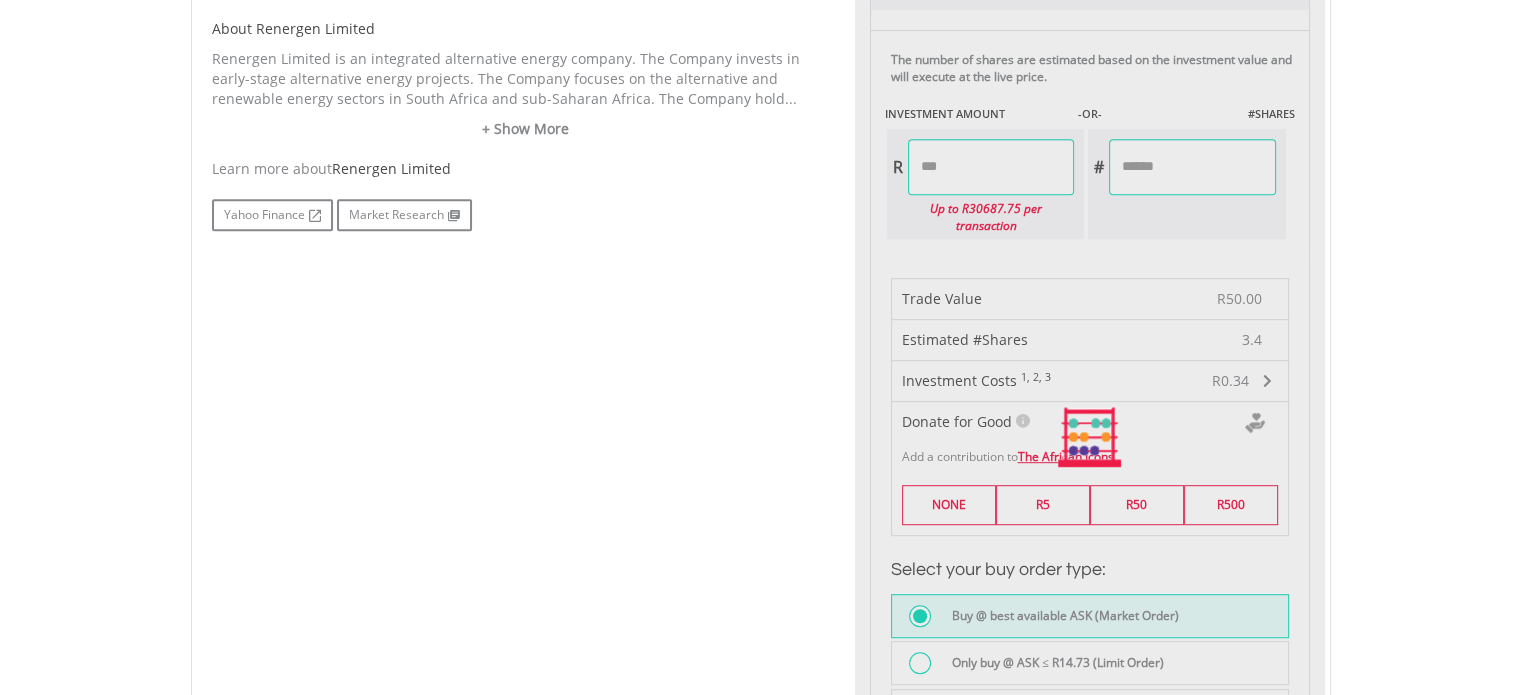 type on "******" 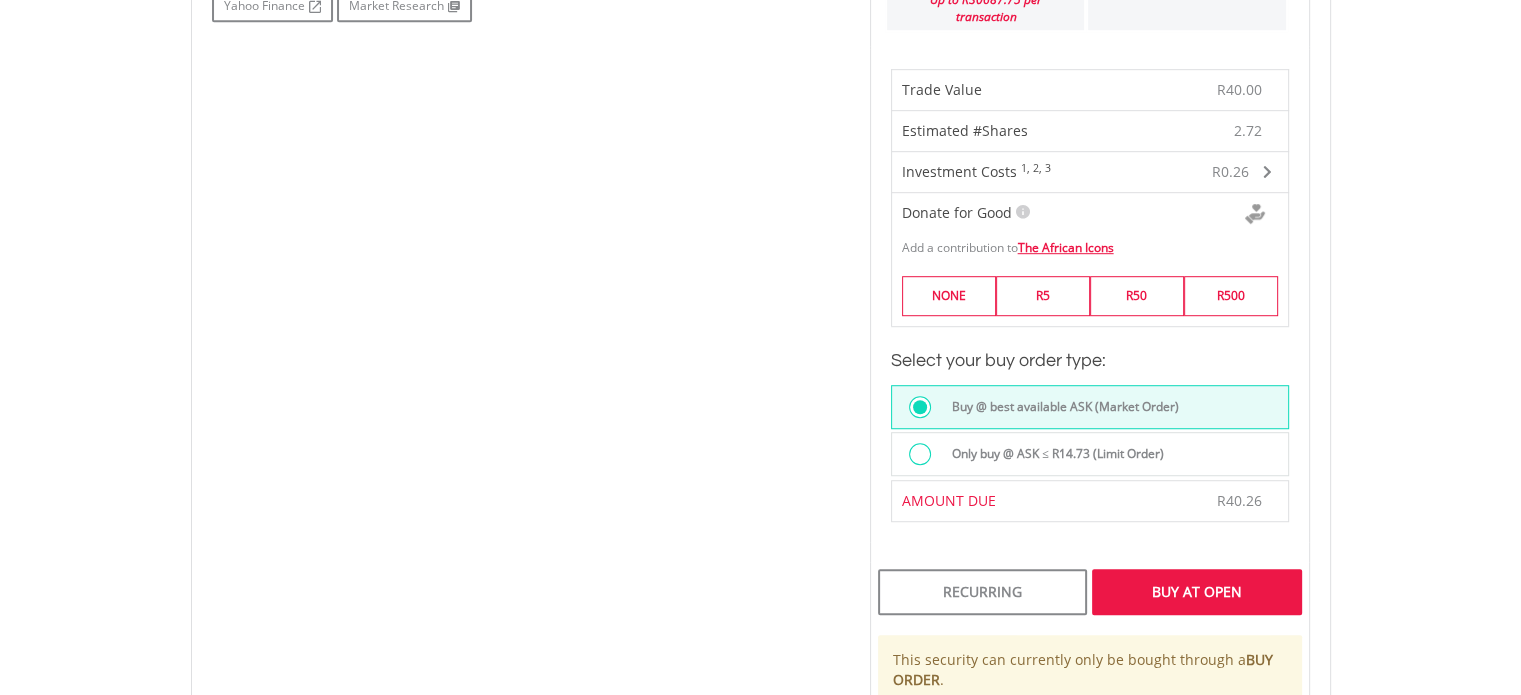 scroll, scrollTop: 1100, scrollLeft: 0, axis: vertical 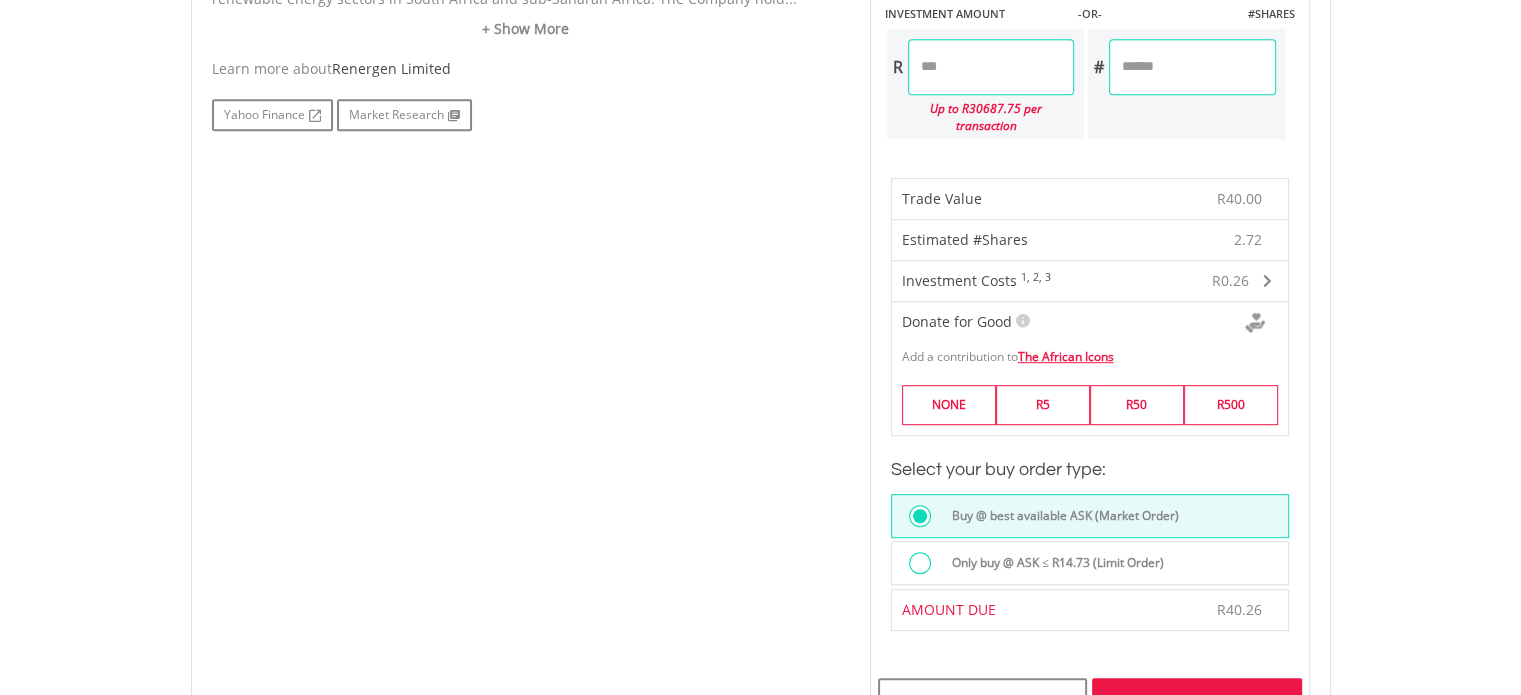 click on "*****" at bounding box center [991, 67] 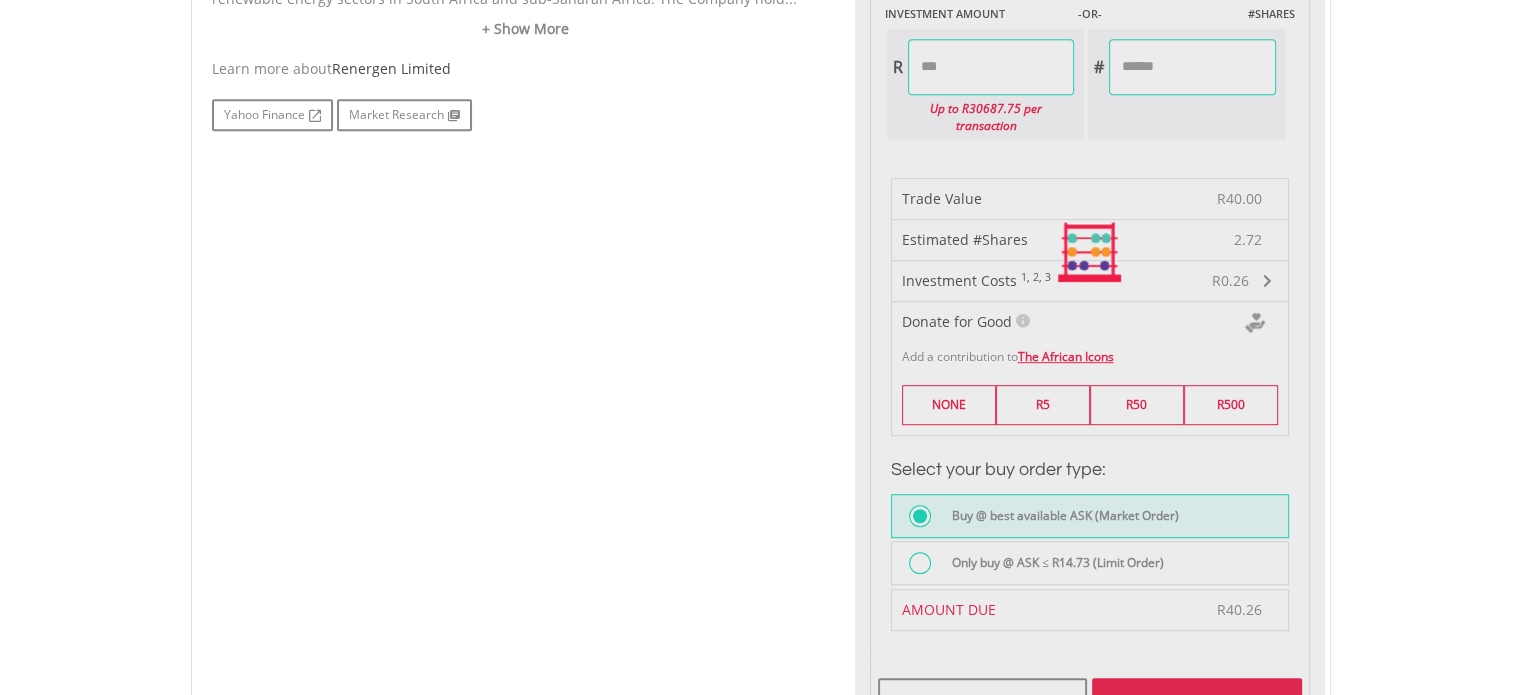 click on "My Investments
Invest Now
New Listings
Sell
My Recurring Investments
Pending Orders
Switch Unit Trusts
Vouchers
Buy a Voucher
Redeem a Voucher" at bounding box center (760, 209) 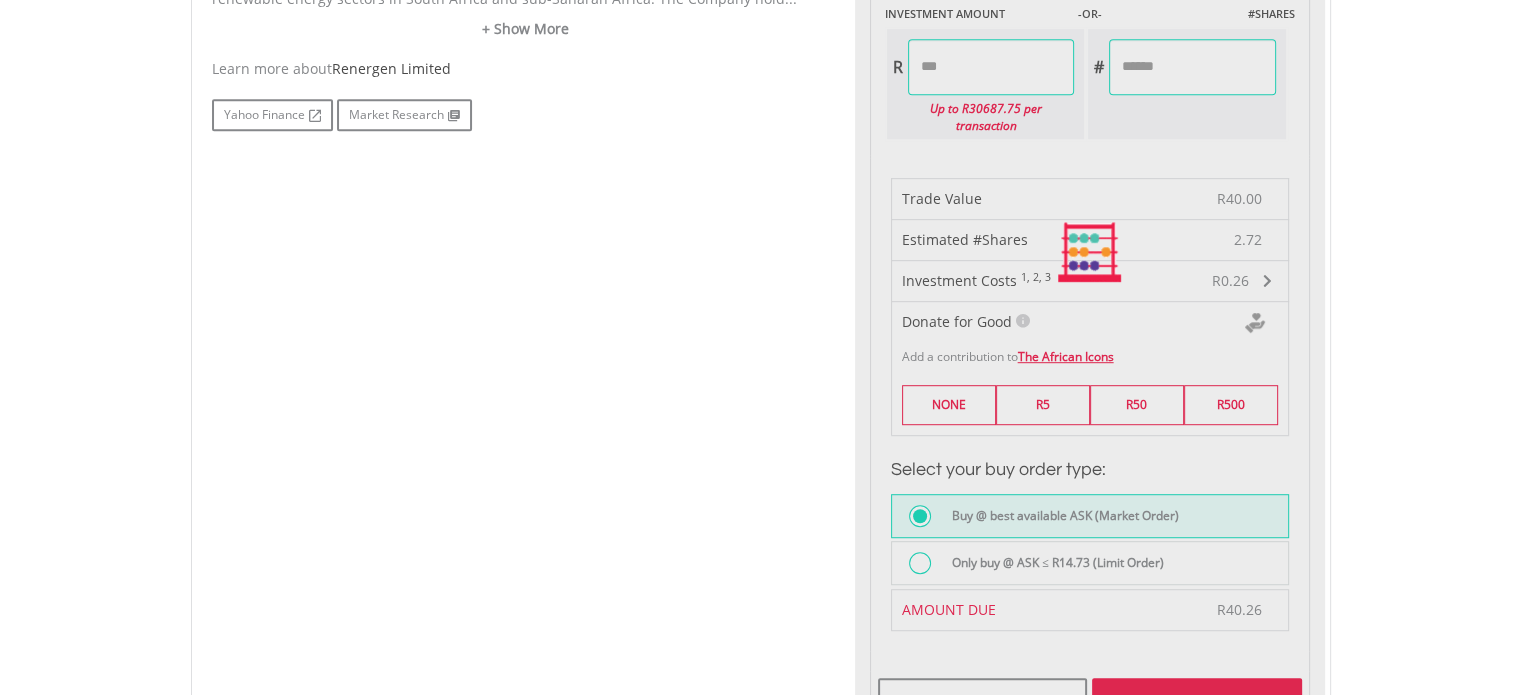type on "*****" 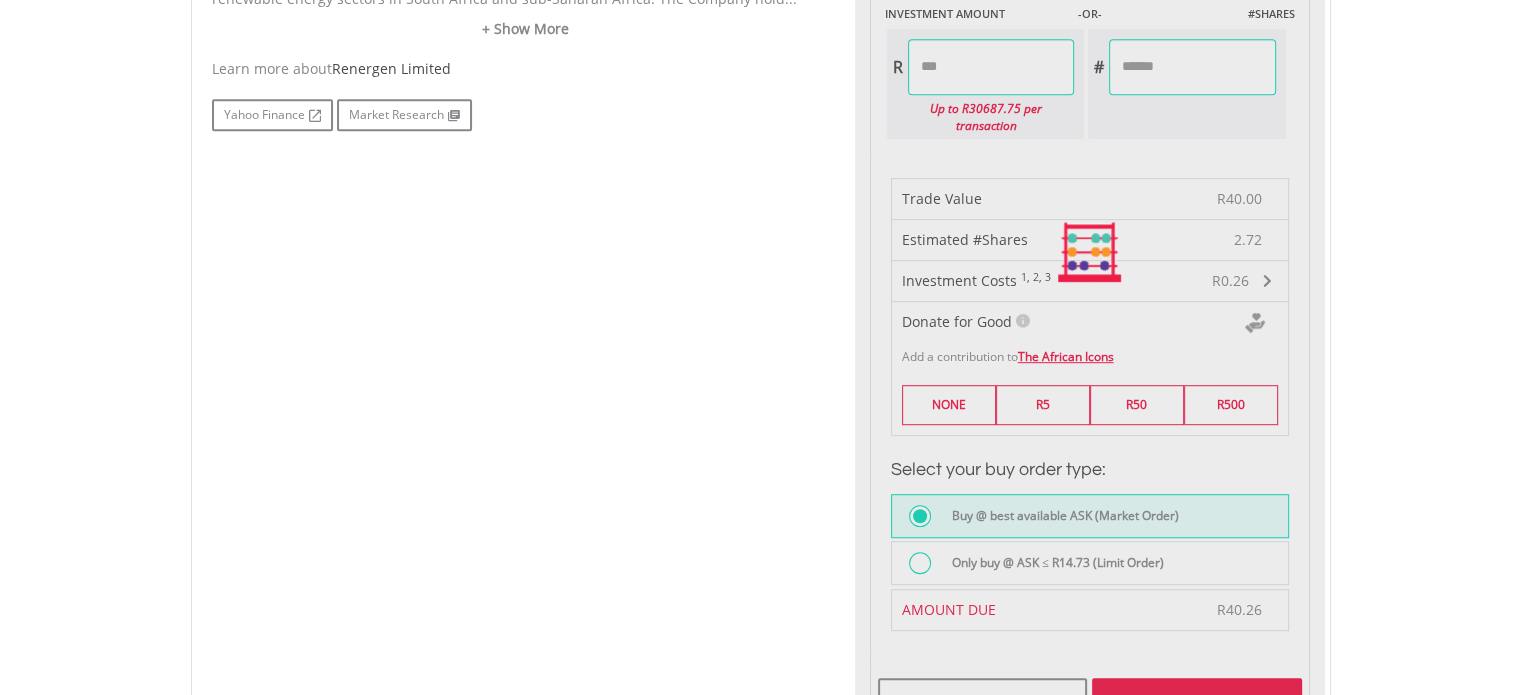 type on "******" 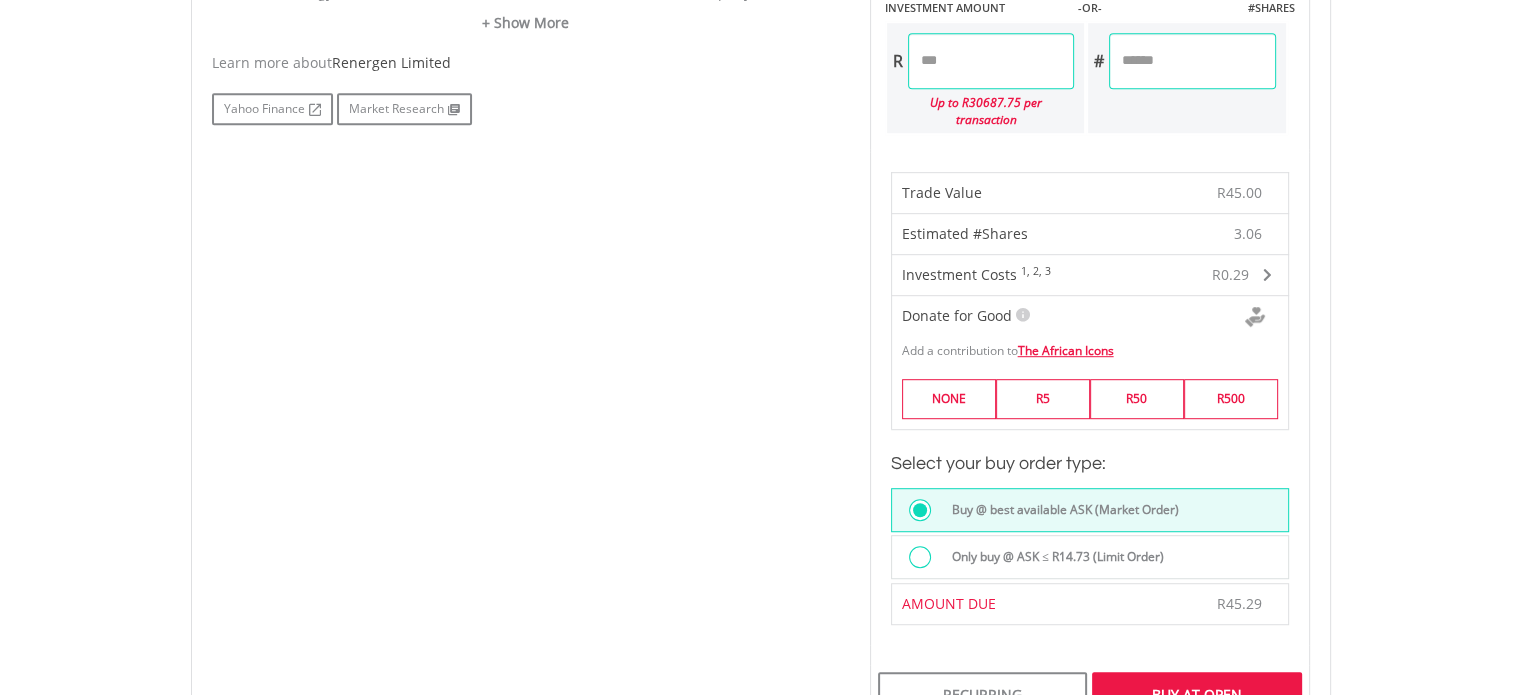 scroll, scrollTop: 1100, scrollLeft: 0, axis: vertical 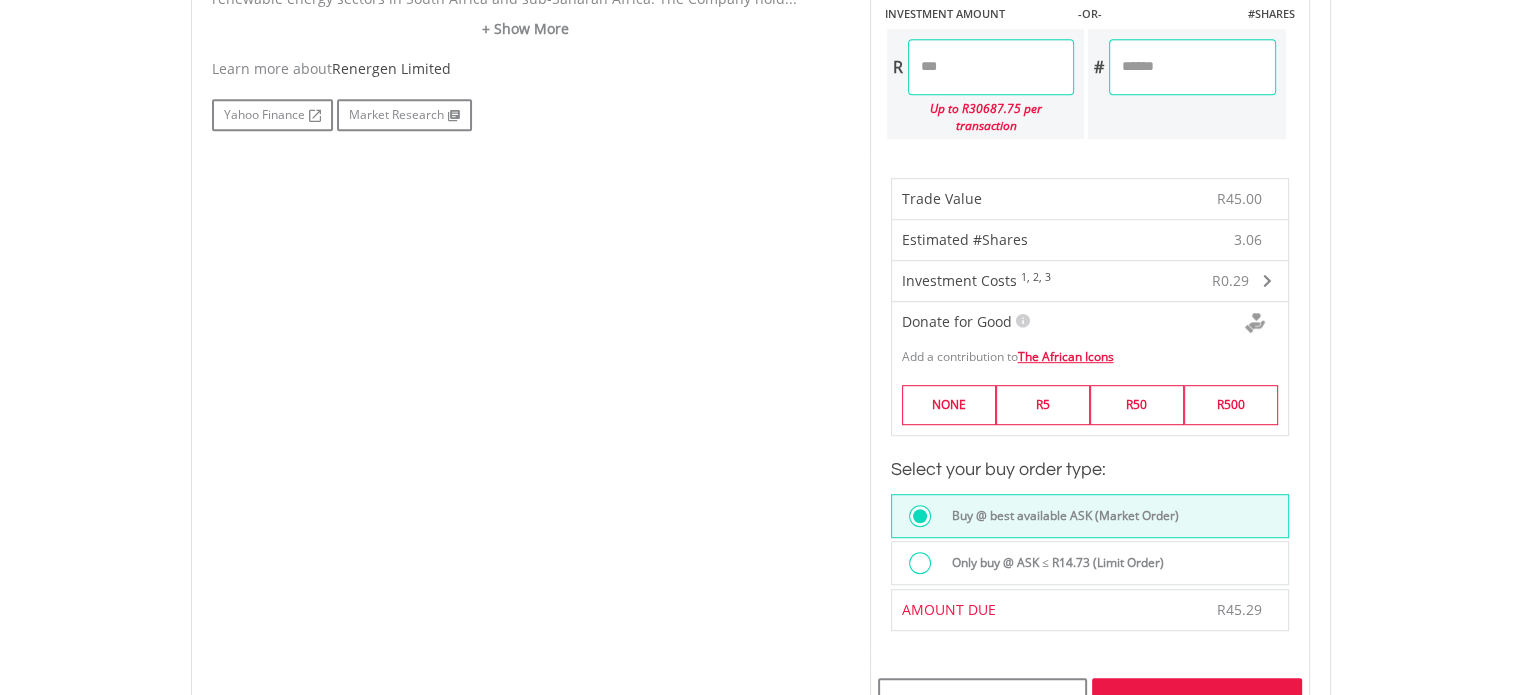 click on "*****" at bounding box center (991, 67) 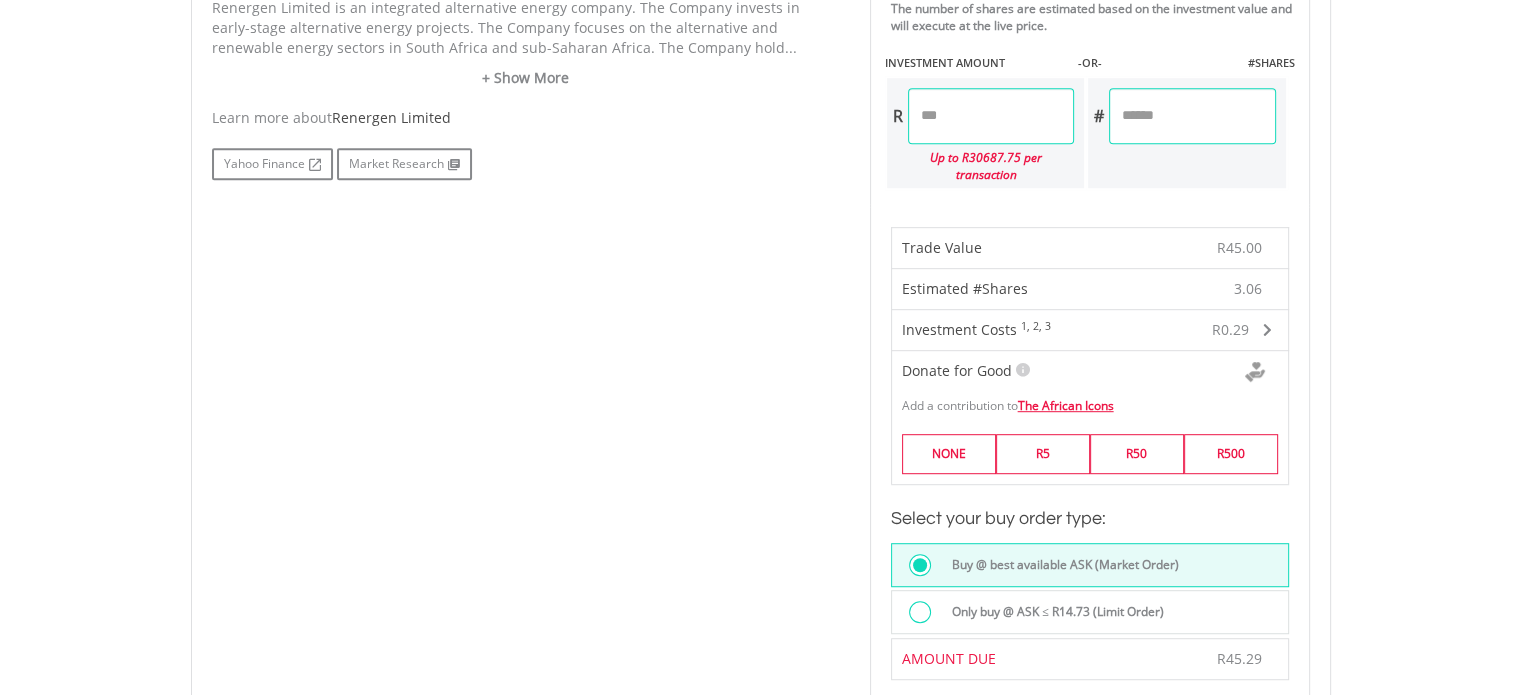 type on "******" 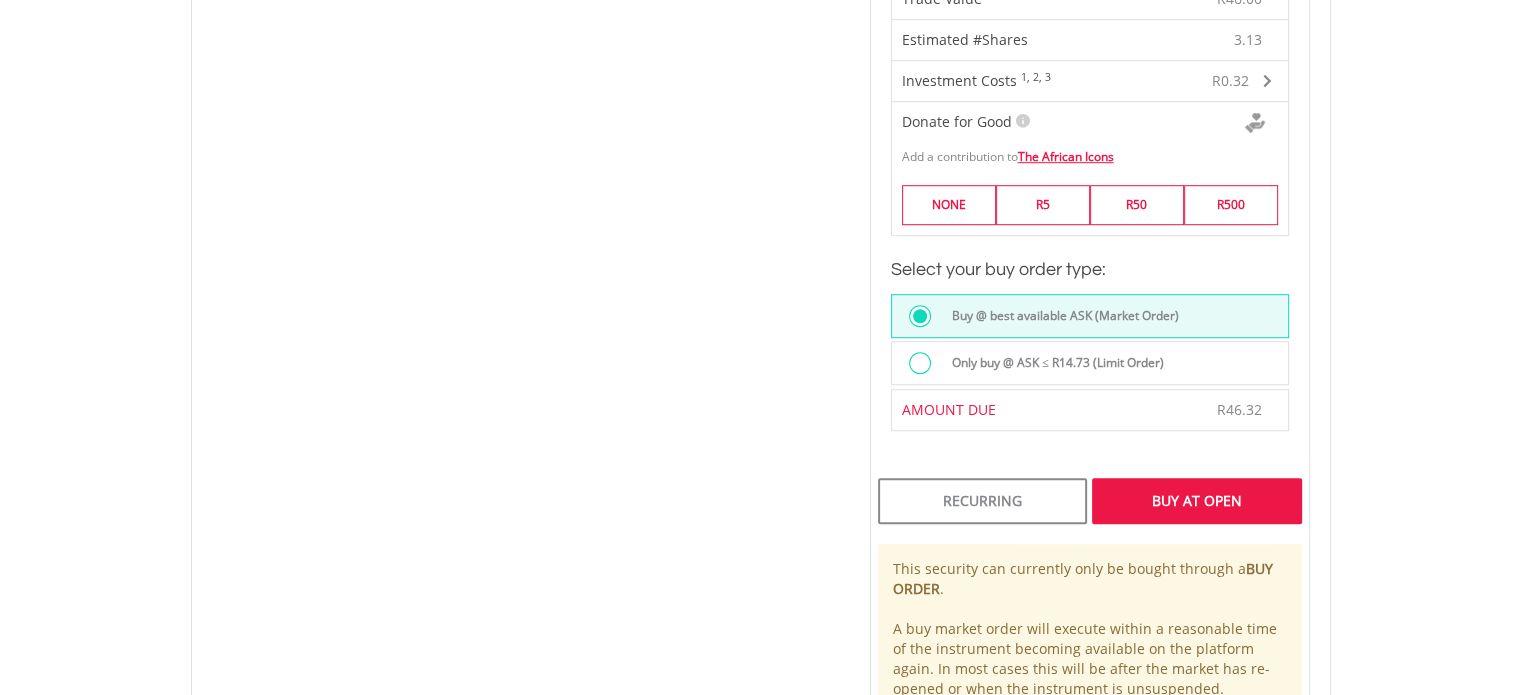 scroll, scrollTop: 1000, scrollLeft: 0, axis: vertical 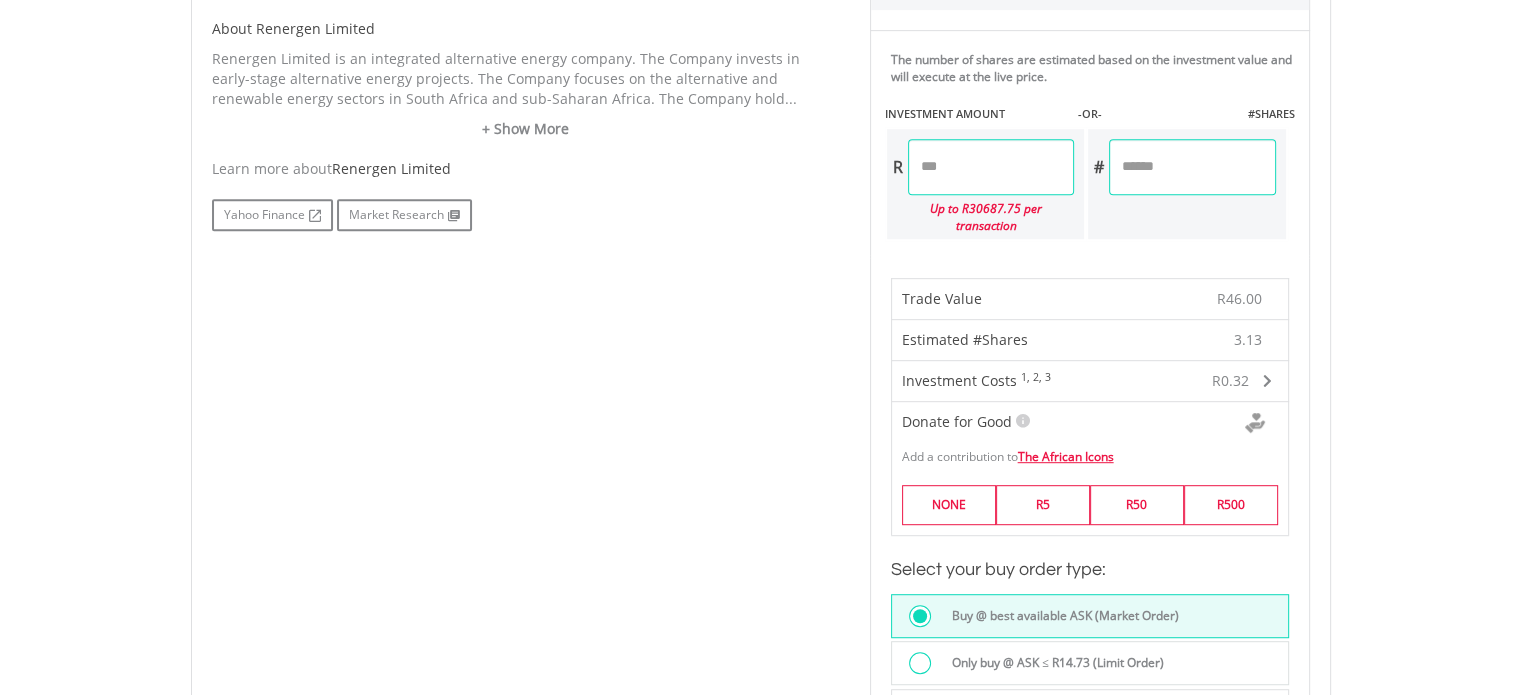 click on "*****" at bounding box center [991, 167] 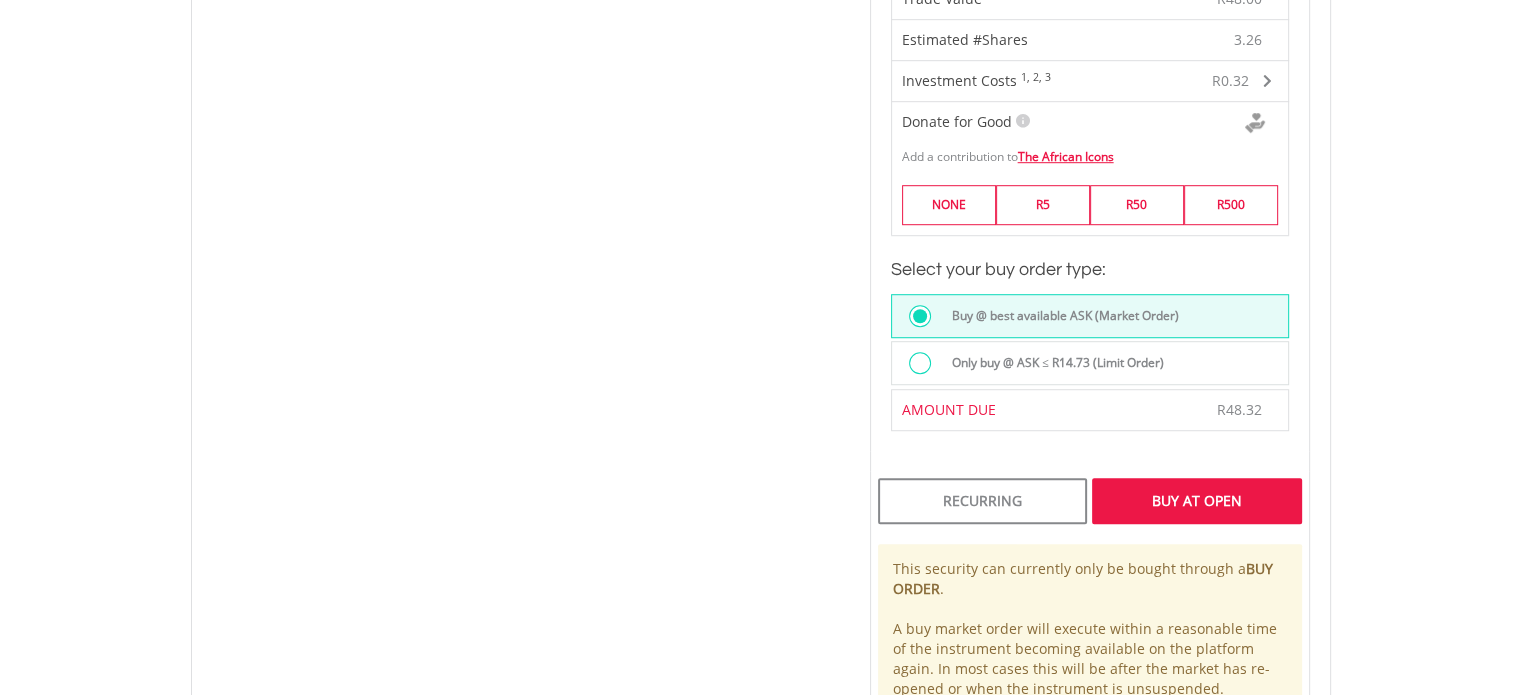 scroll, scrollTop: 1100, scrollLeft: 0, axis: vertical 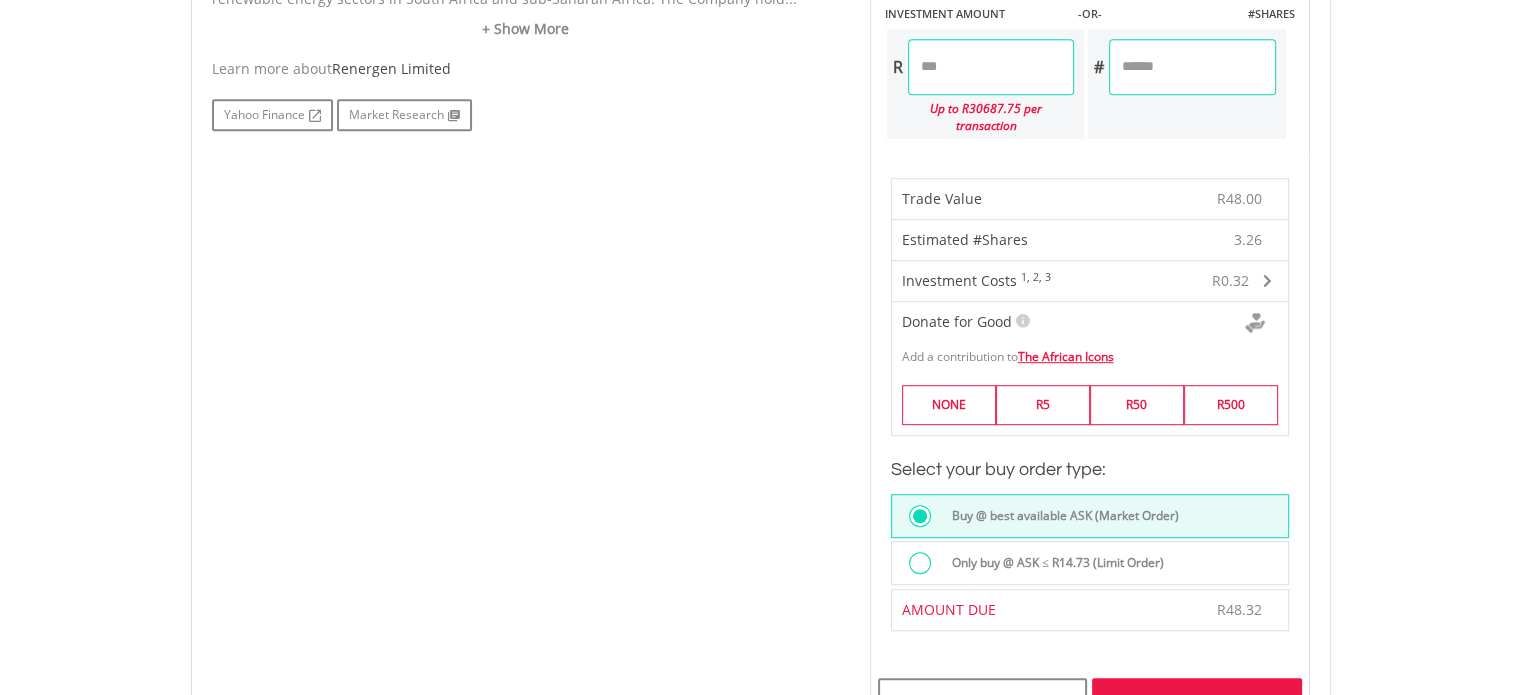 click on "*****" at bounding box center [991, 67] 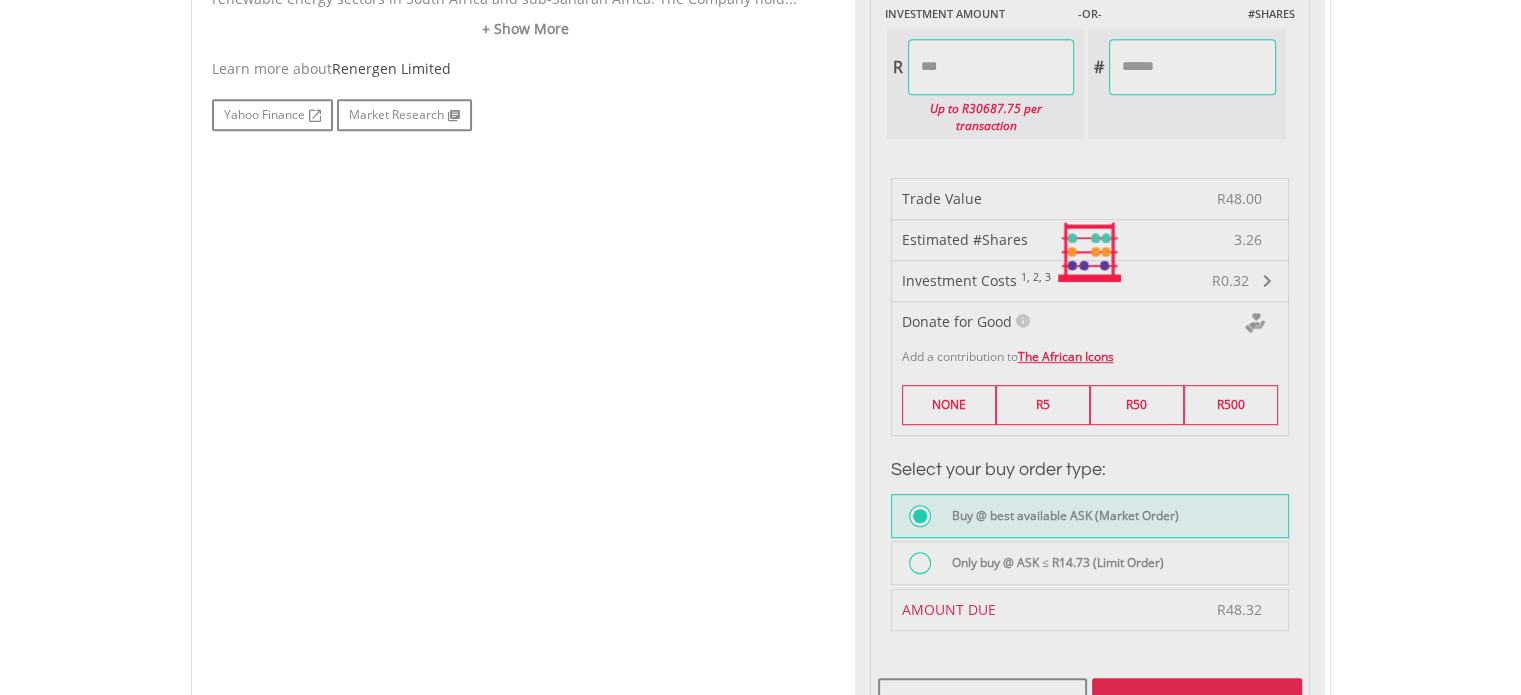 scroll, scrollTop: 1400, scrollLeft: 0, axis: vertical 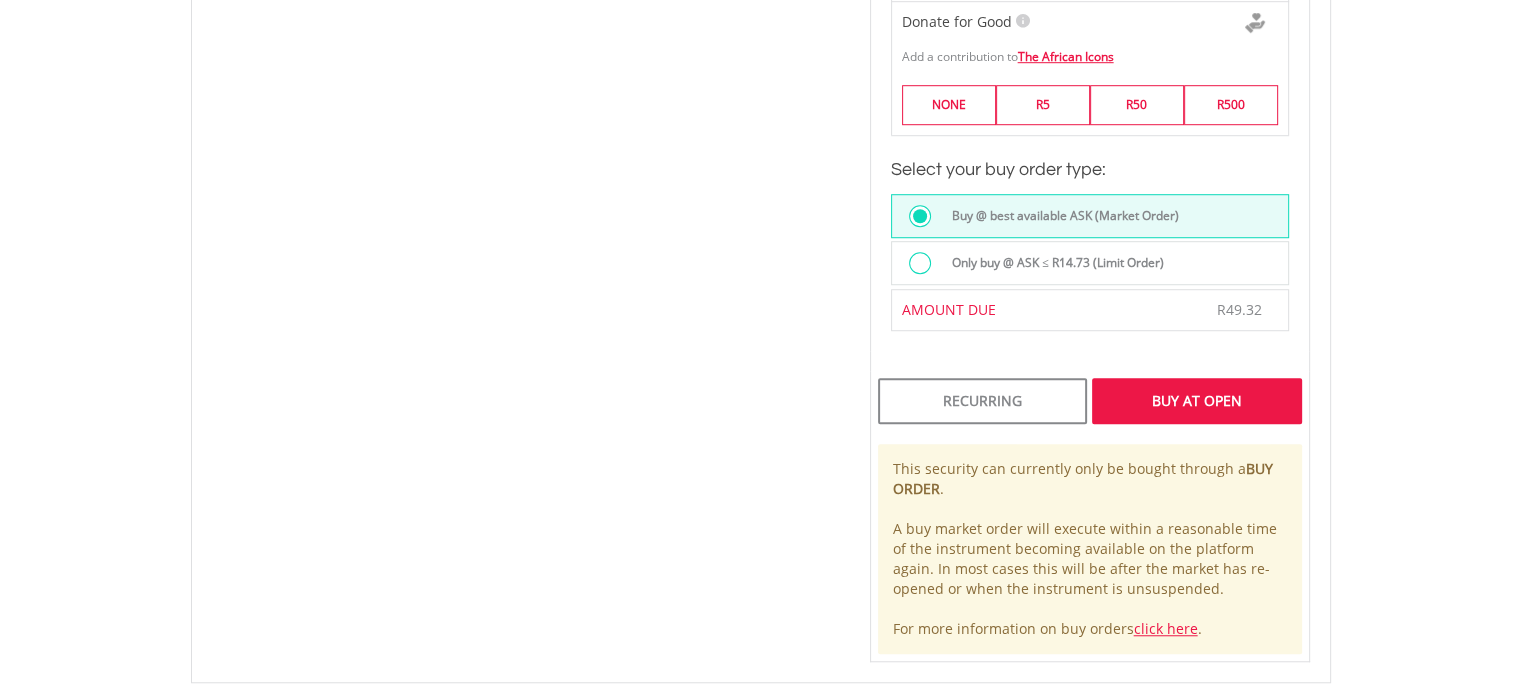 click on "Buy At Open" at bounding box center (1196, 401) 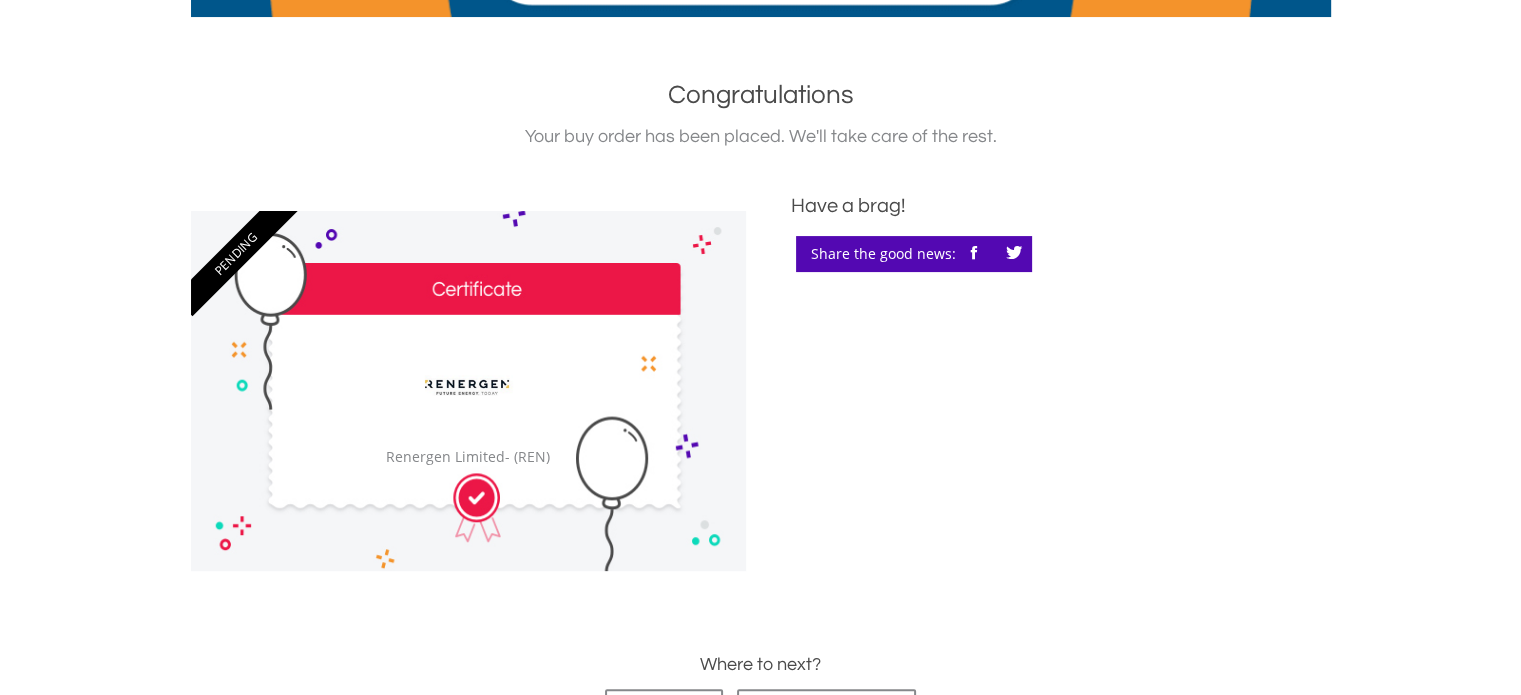 scroll, scrollTop: 0, scrollLeft: 0, axis: both 